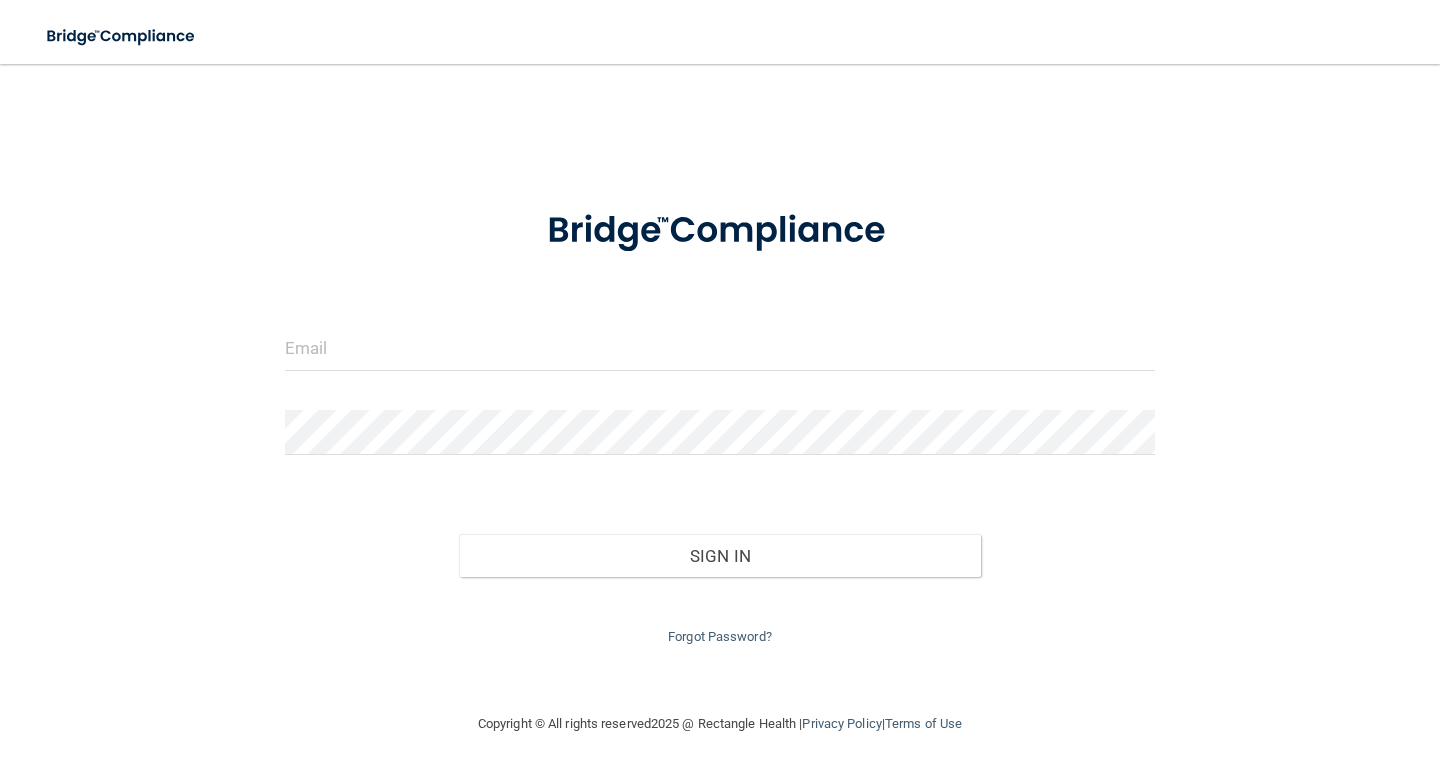 scroll, scrollTop: 0, scrollLeft: 0, axis: both 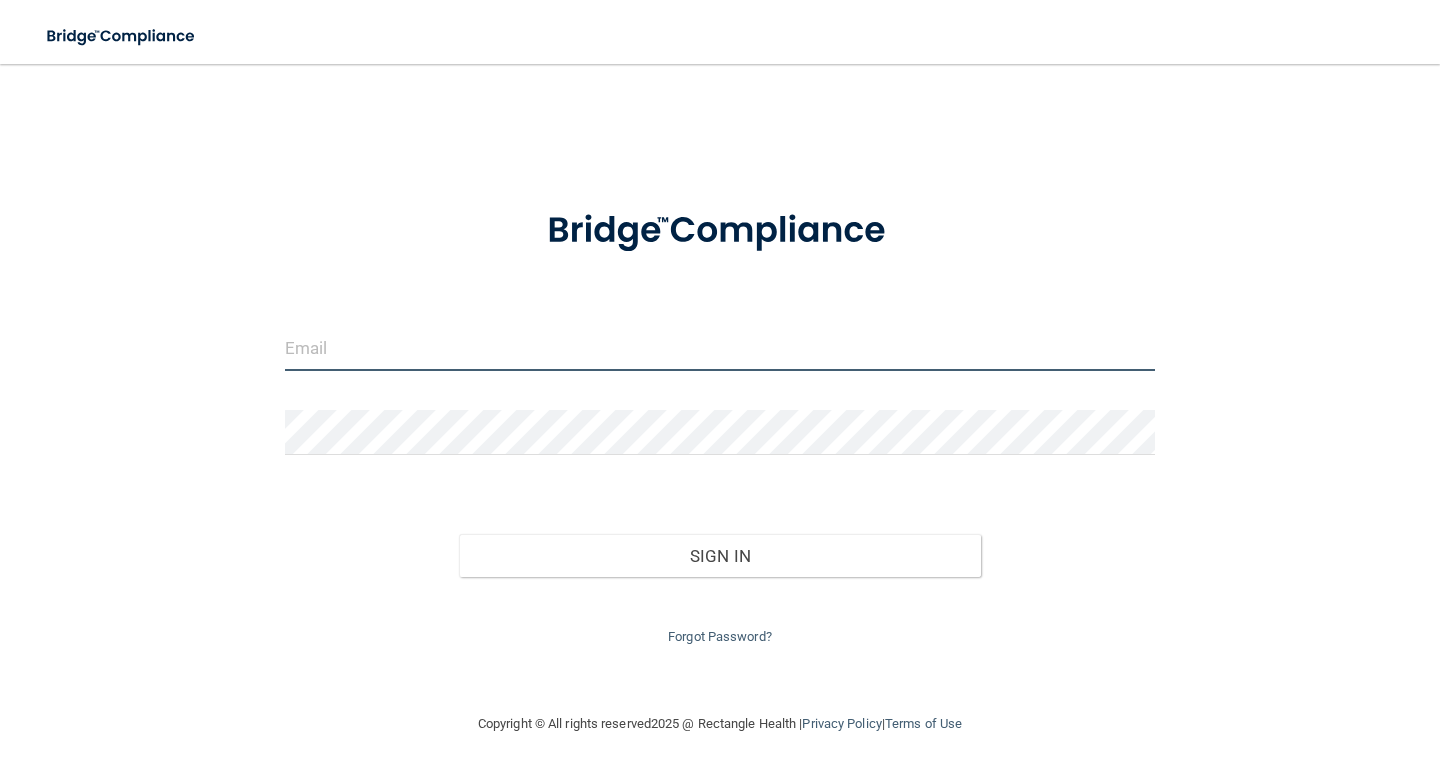 click at bounding box center [720, 348] 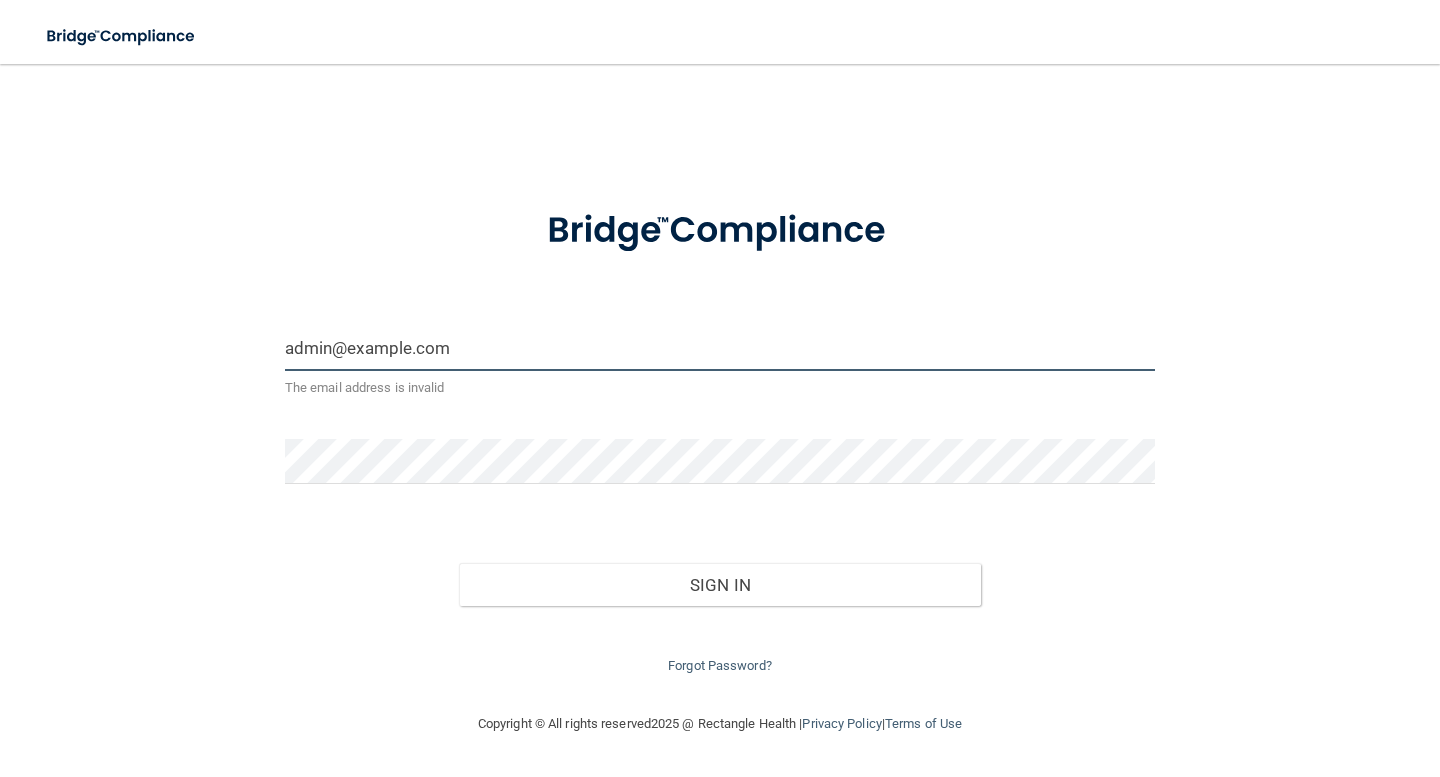 type on "admin@example.com" 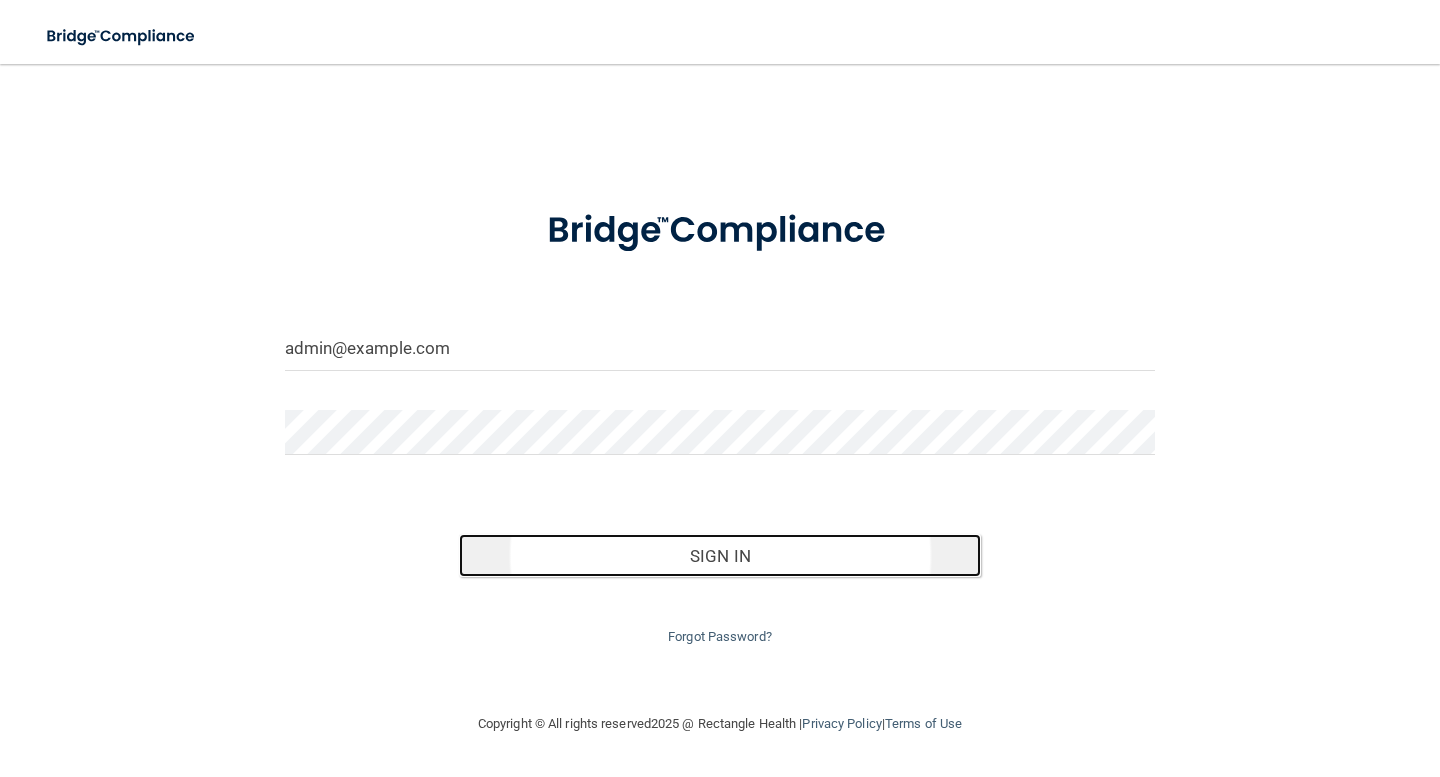 click on "Sign In" at bounding box center [720, 556] 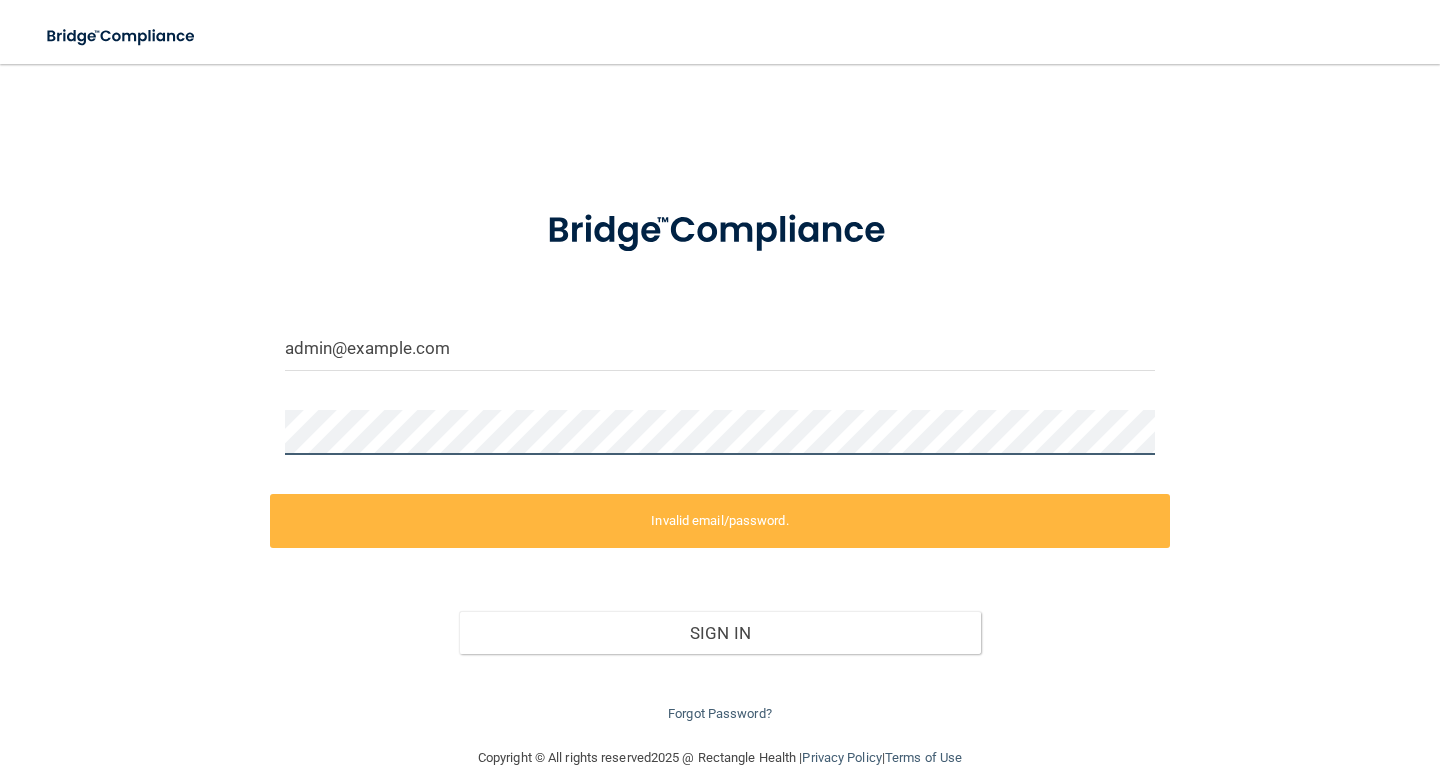 click on "[EMAIL] Invalid email/password. You don't have permission to access that page. Sign In Forgot Password?" at bounding box center [720, 405] 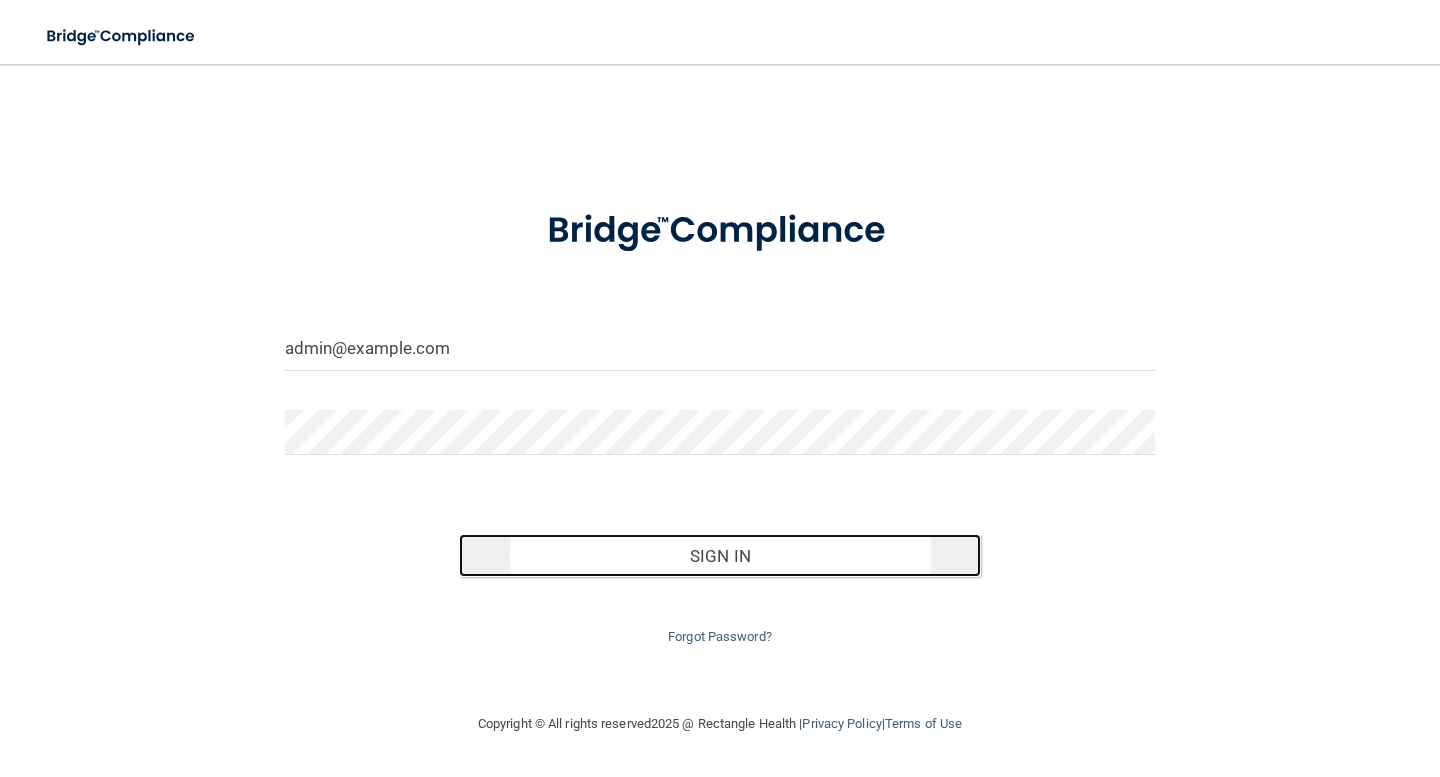 click on "Sign In" at bounding box center (720, 556) 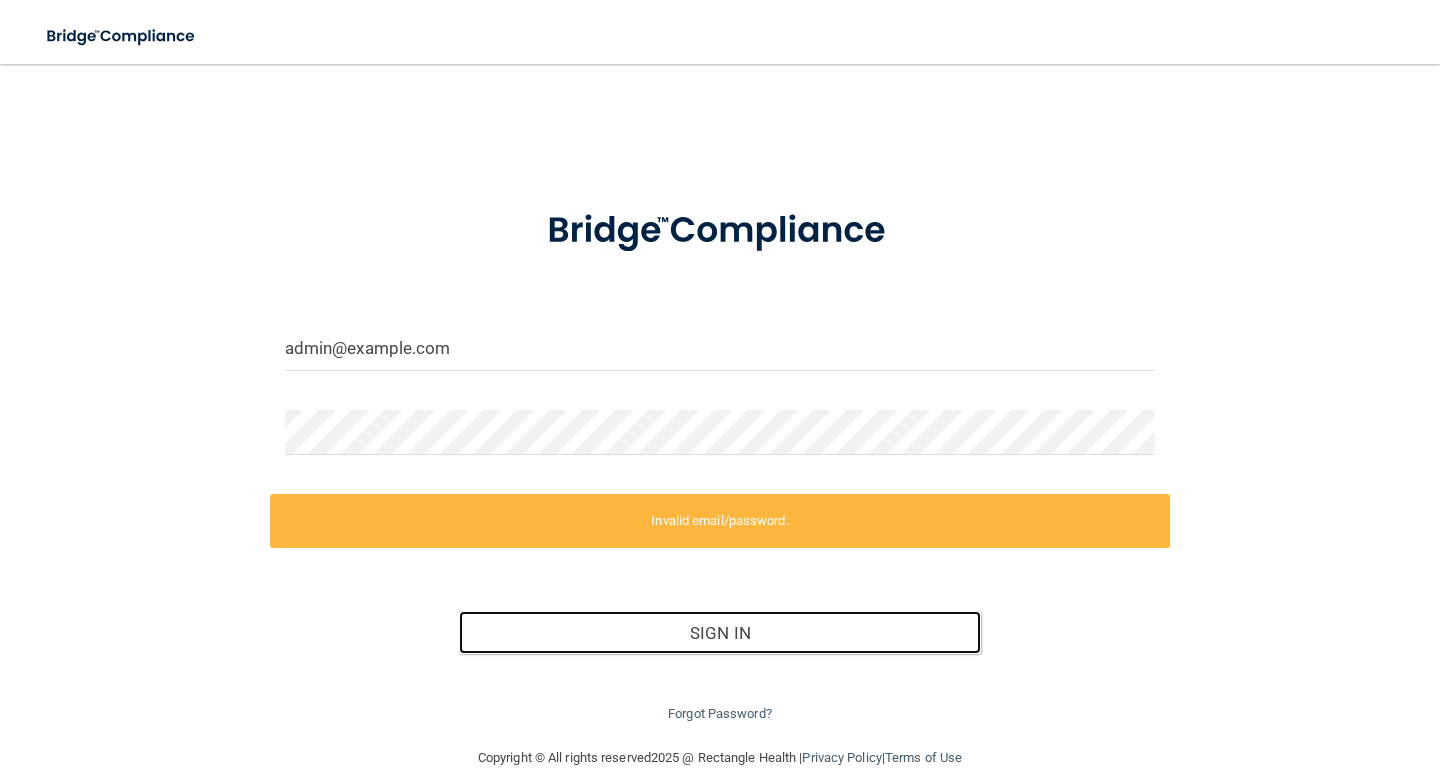 scroll, scrollTop: 29, scrollLeft: 0, axis: vertical 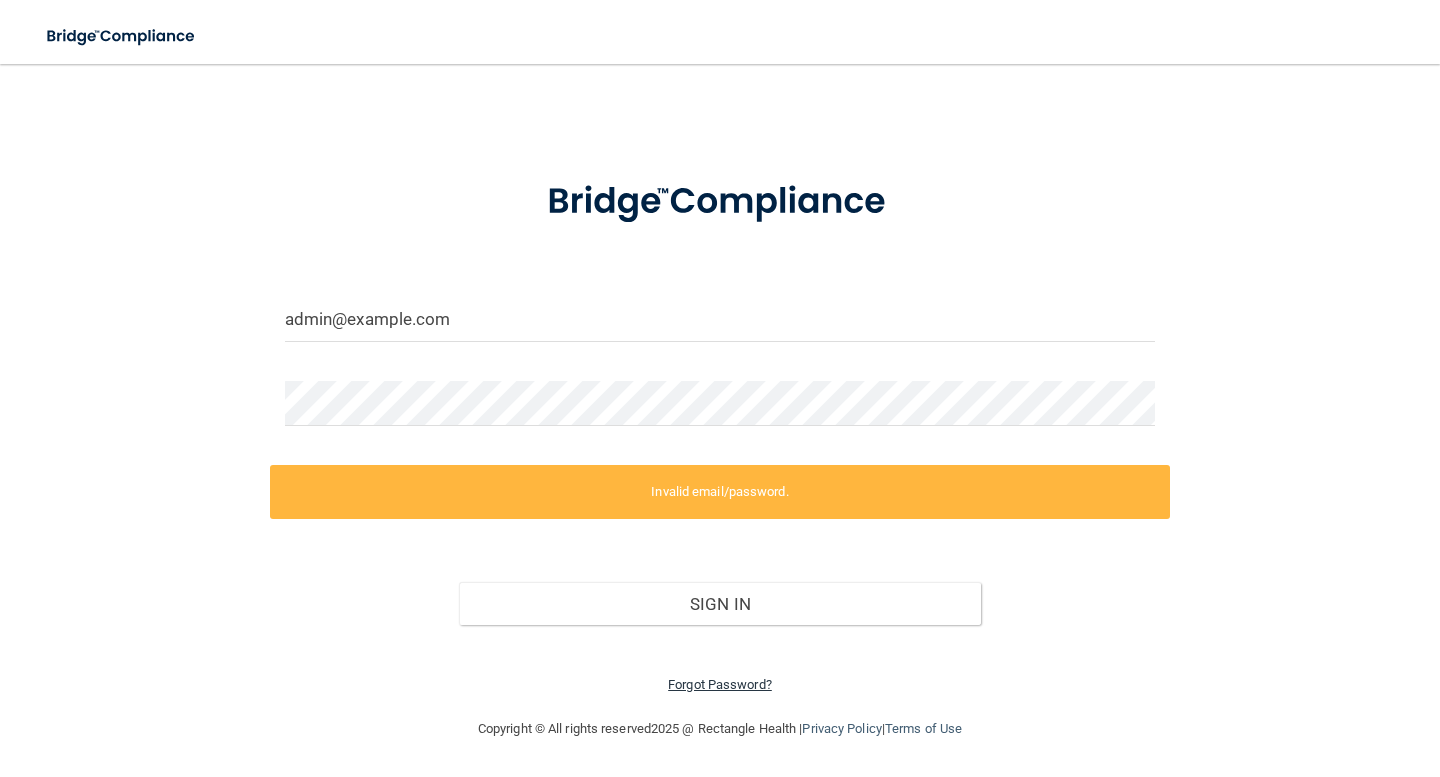 click on "Forgot Password?" at bounding box center [720, 684] 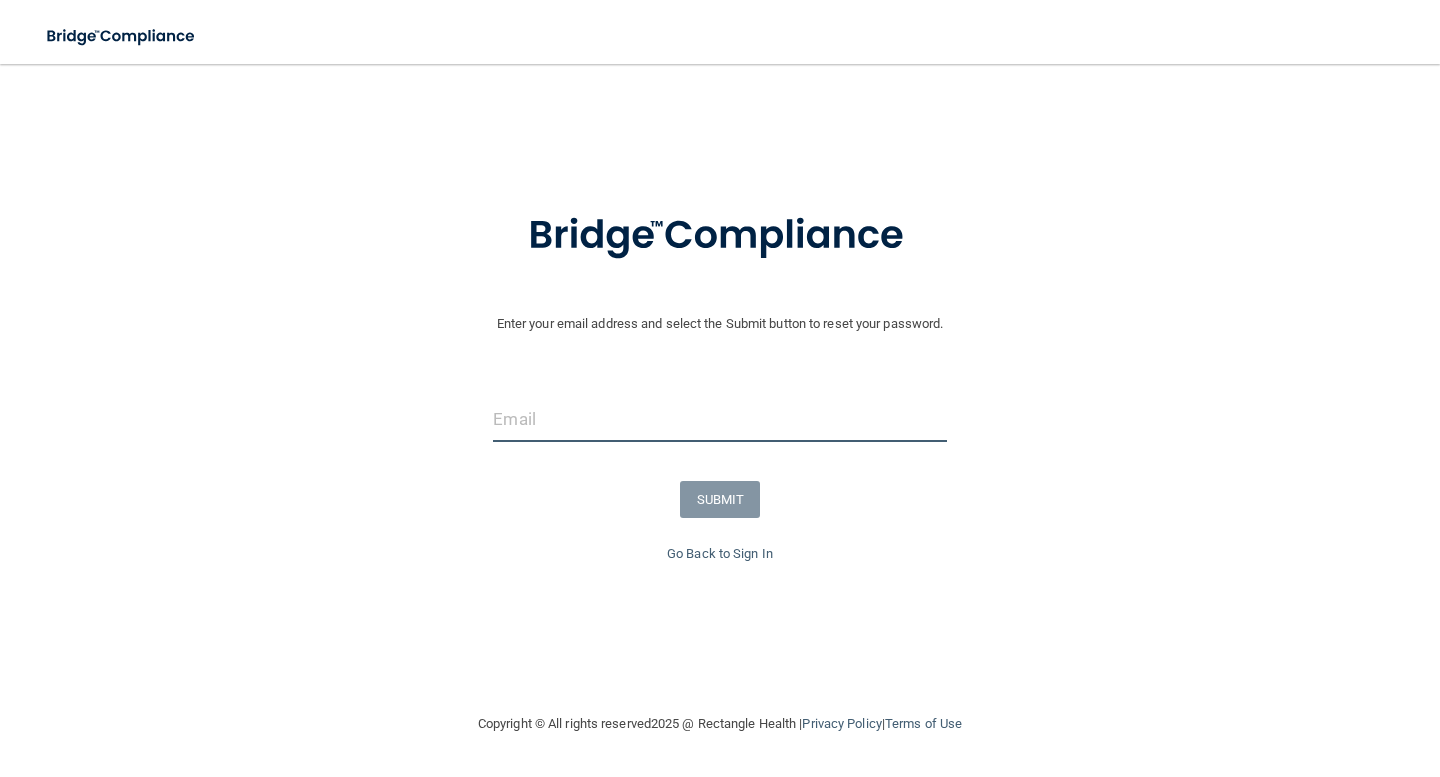 click at bounding box center (719, 419) 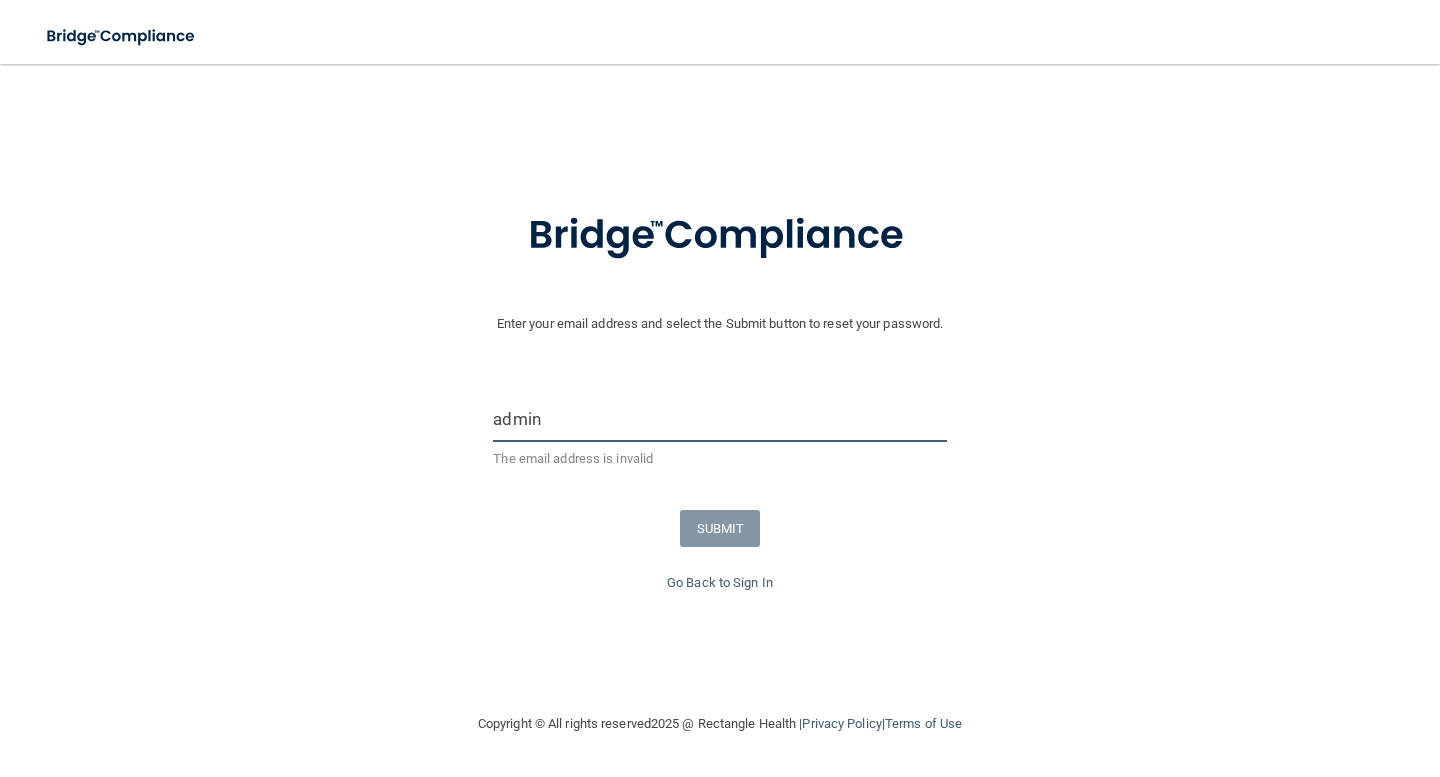 type on "admin@example.com" 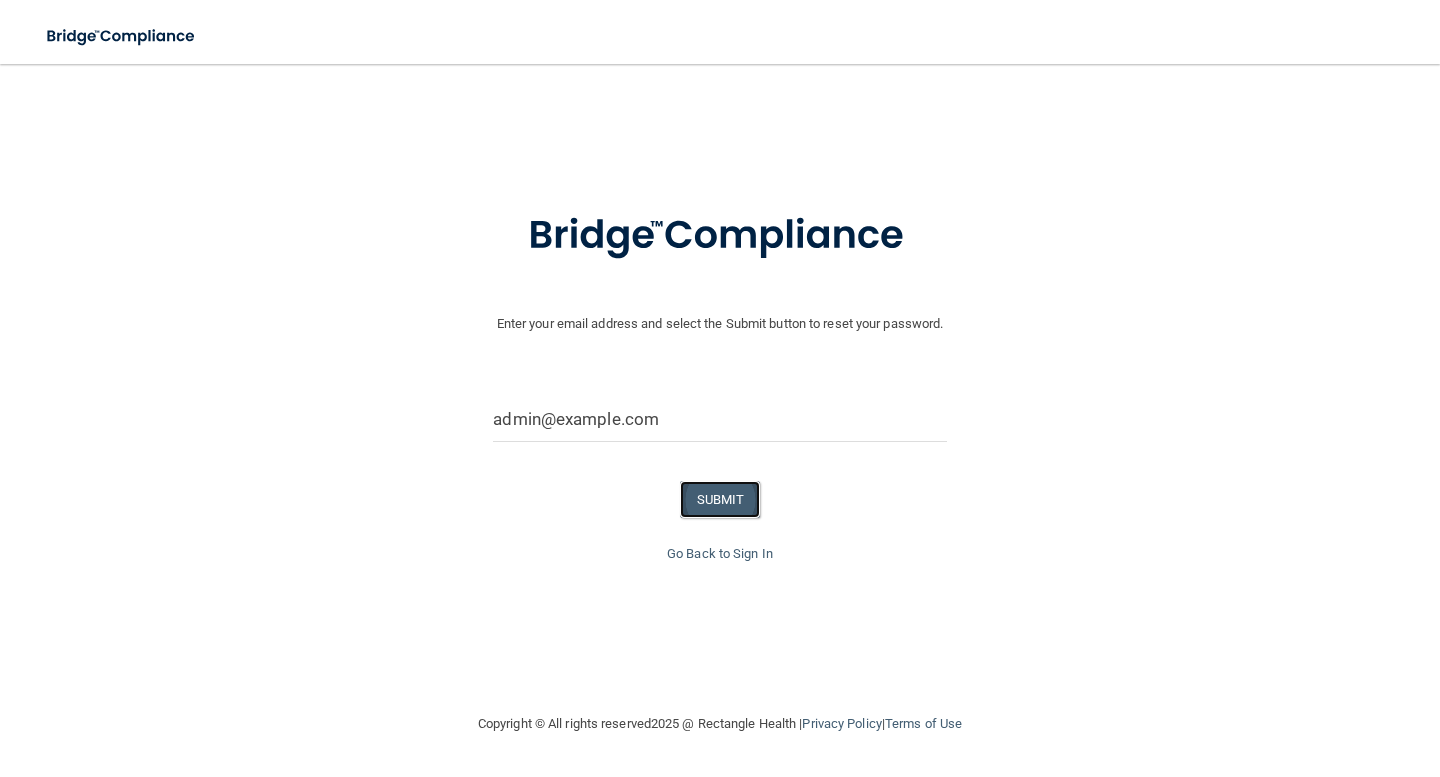 click on "SUBMIT" at bounding box center [720, 499] 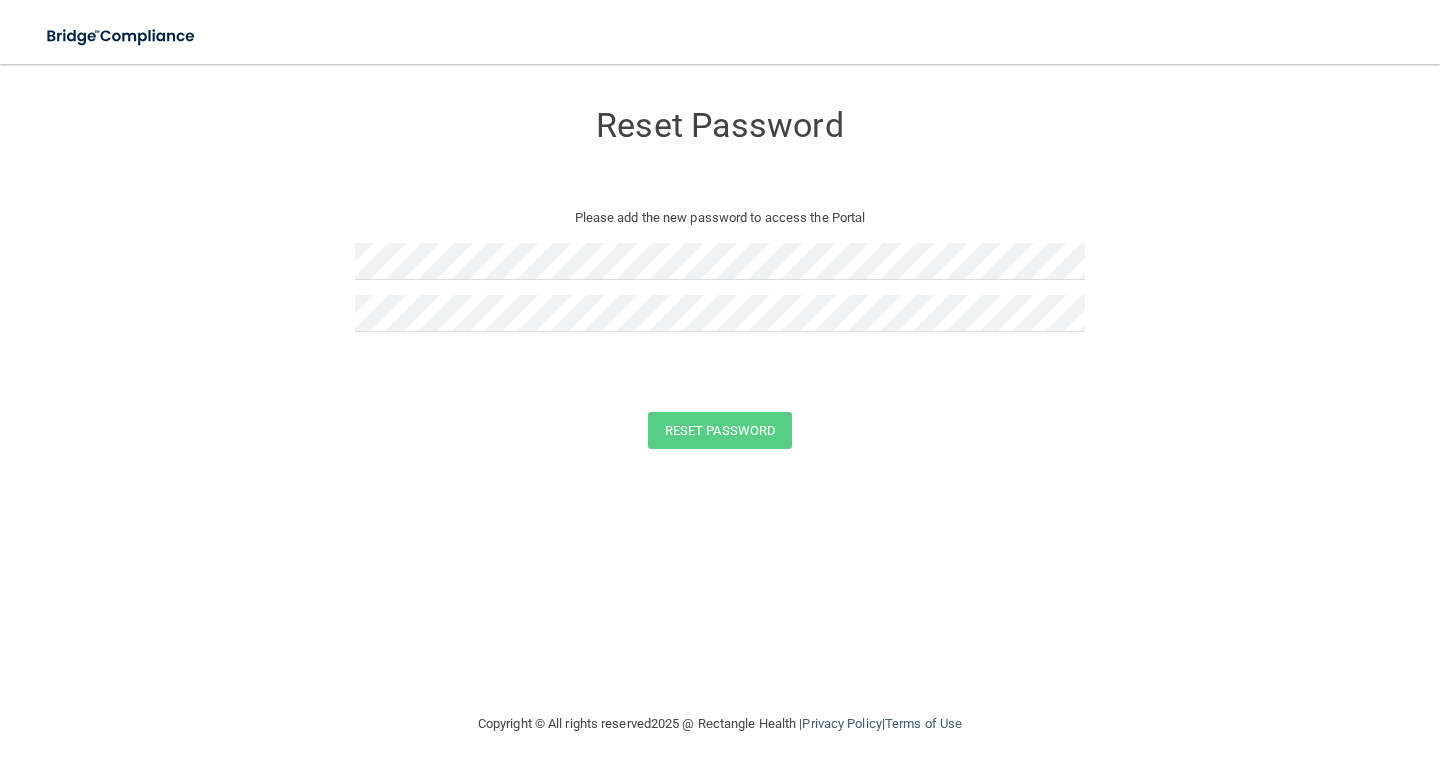 scroll, scrollTop: 0, scrollLeft: 0, axis: both 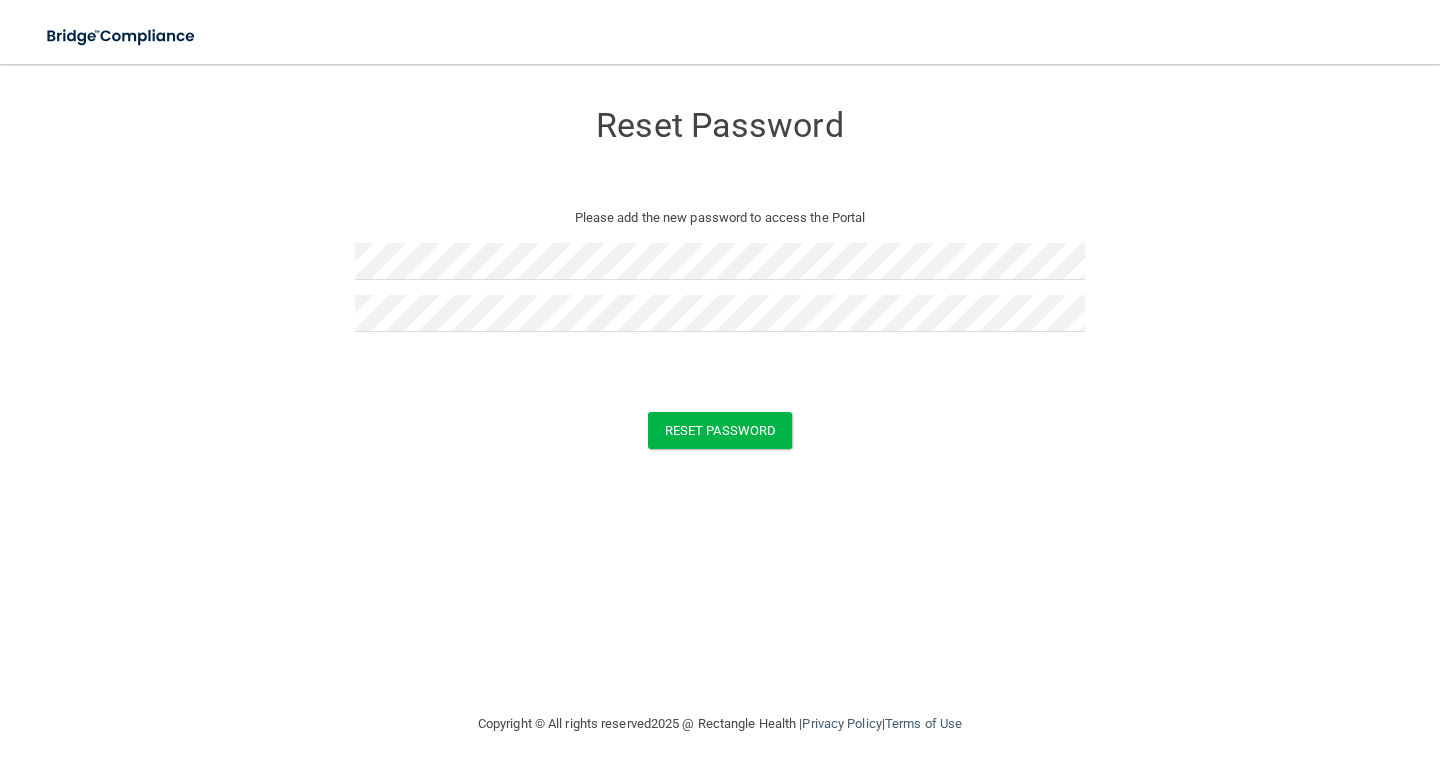 click on "Reset Password     Please add the new password to access the Portal                                                 Reset Password              You have successfully updated your password!   Click here to login ." at bounding box center [720, 278] 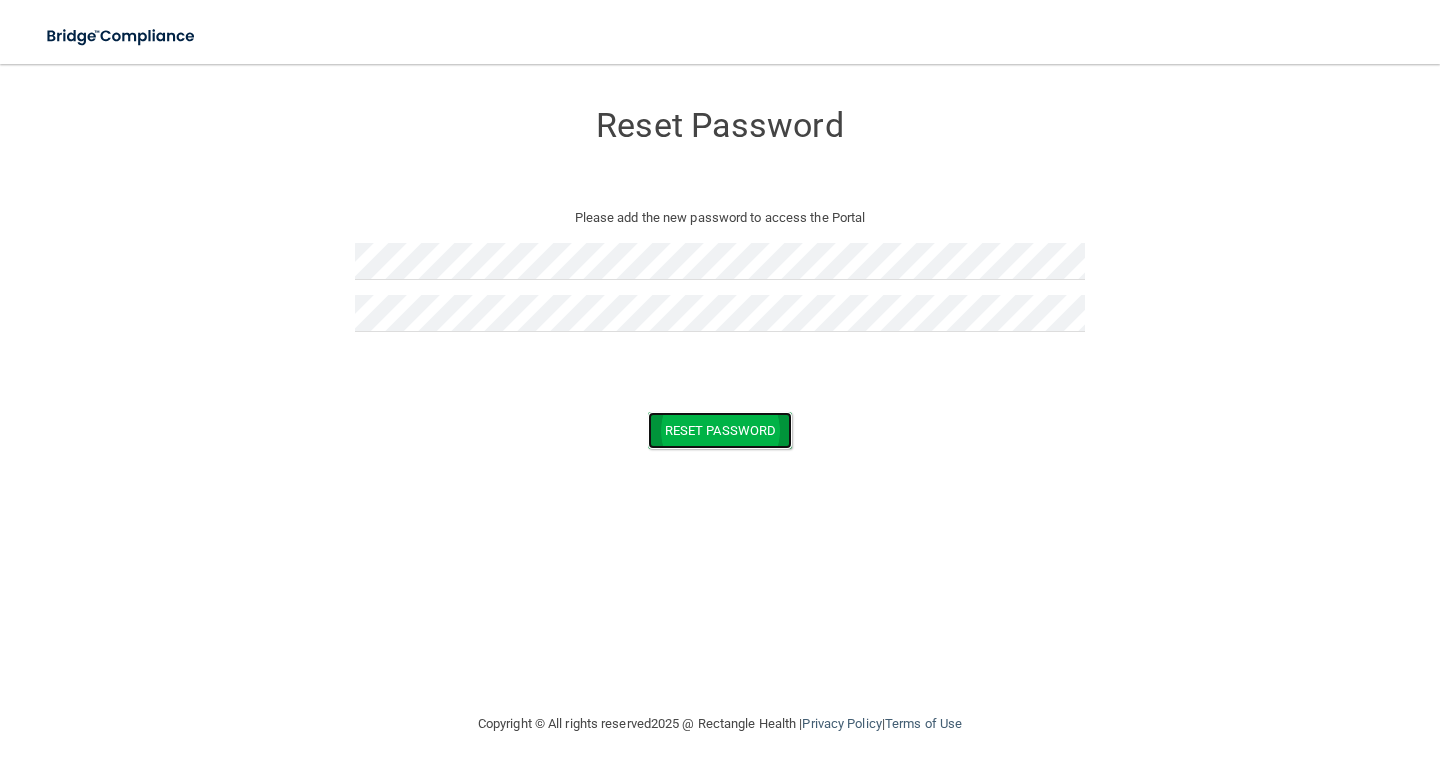 click on "Reset Password" at bounding box center (720, 430) 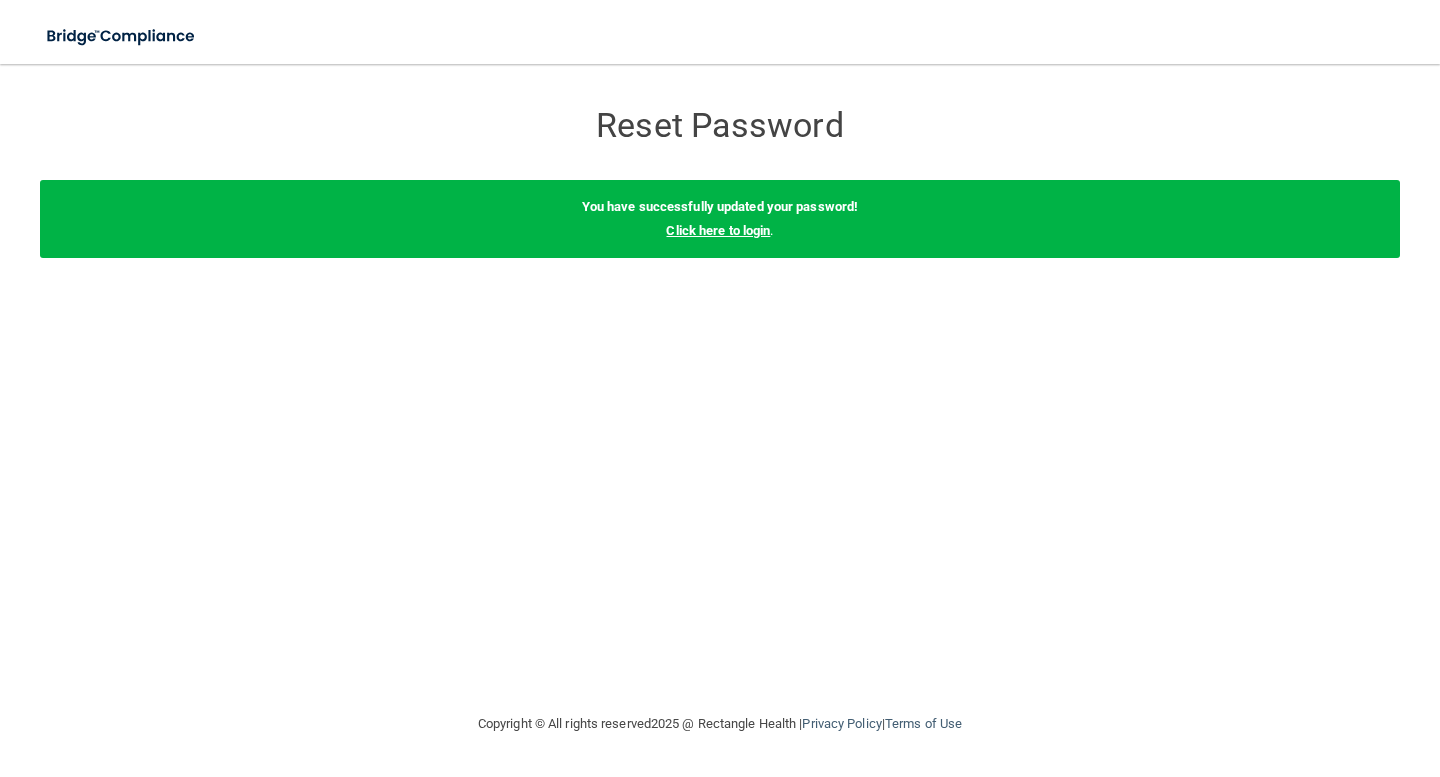 click on "Click here to login" at bounding box center [718, 230] 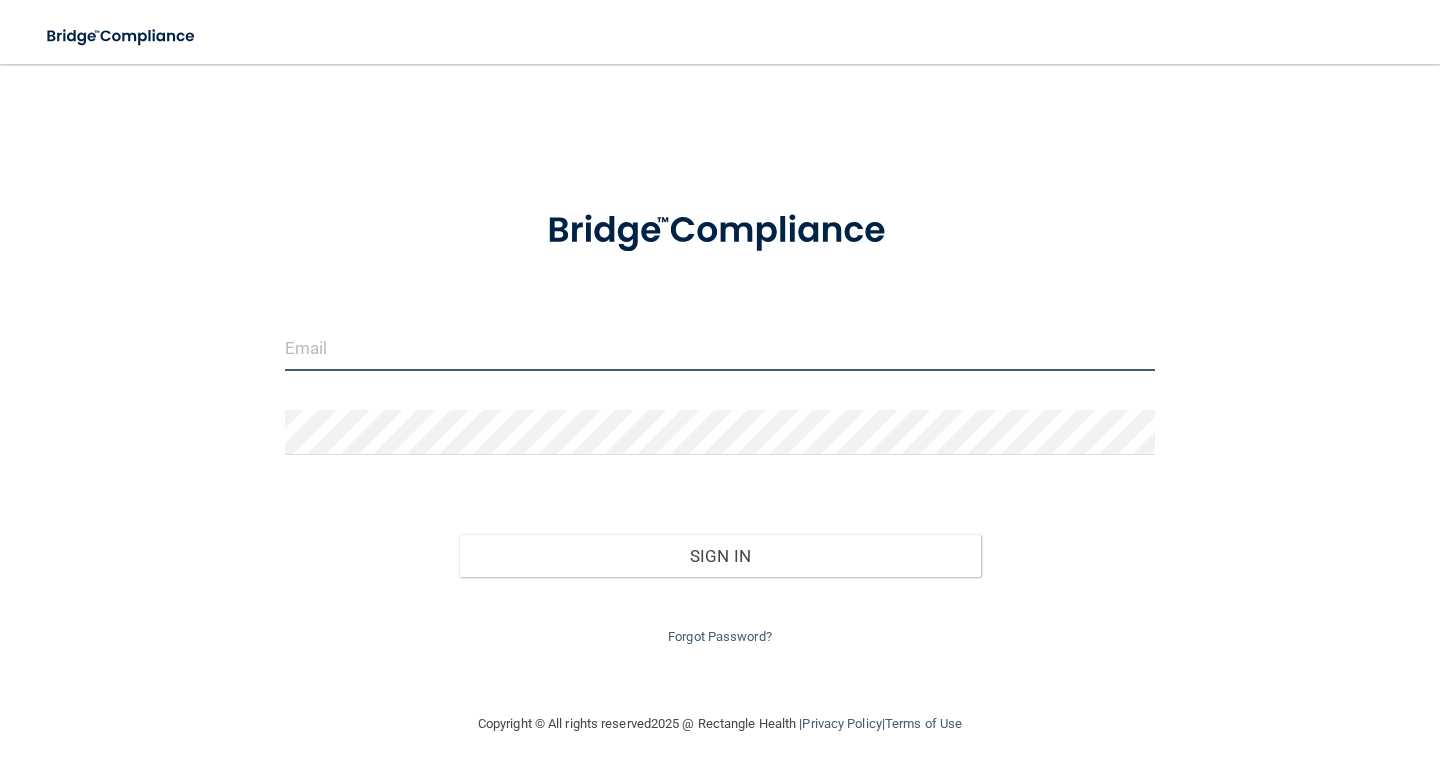 click at bounding box center (720, 348) 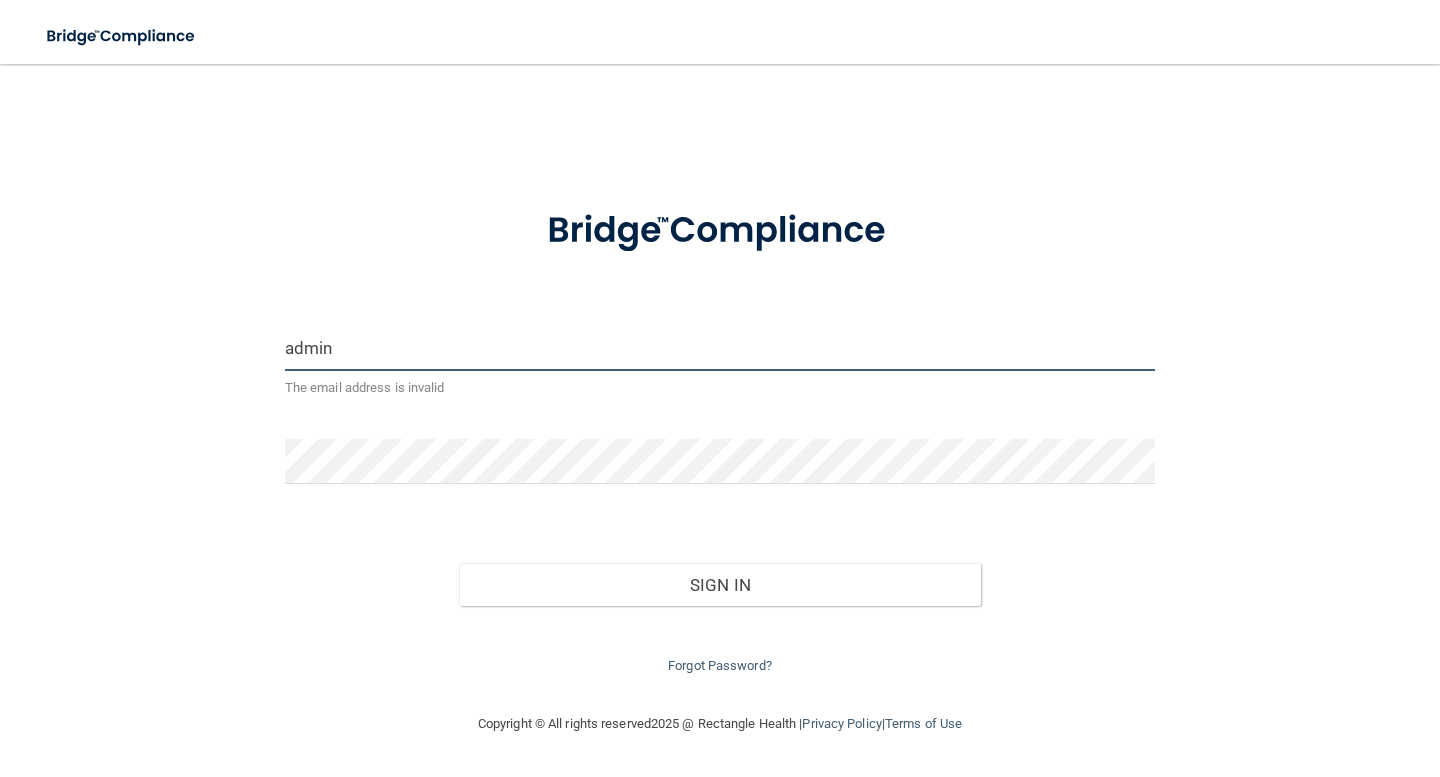 type on "[EMAIL]" 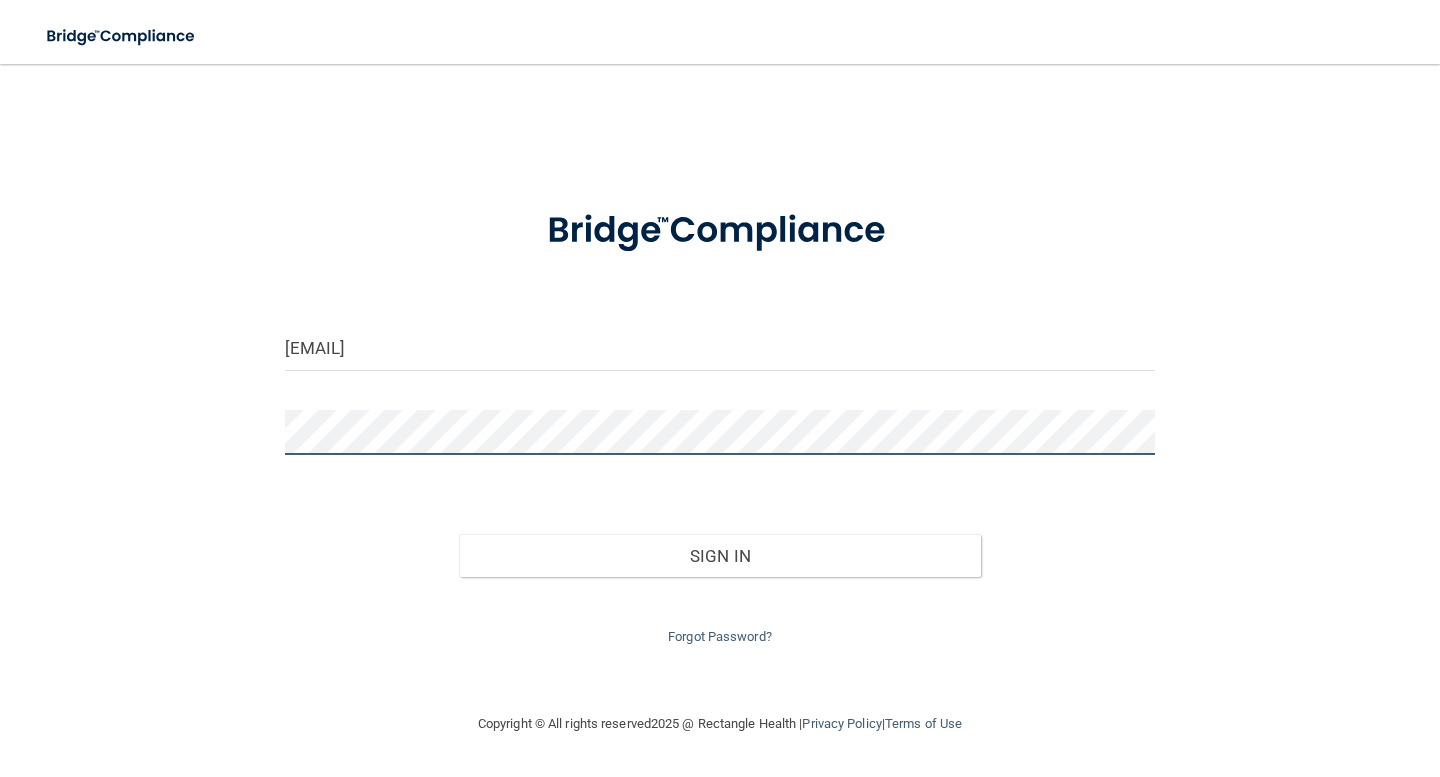 click on "[EMAIL] Invalid email/password. You don't have permission to access that page. Sign In Forgot Password?" at bounding box center [720, 388] 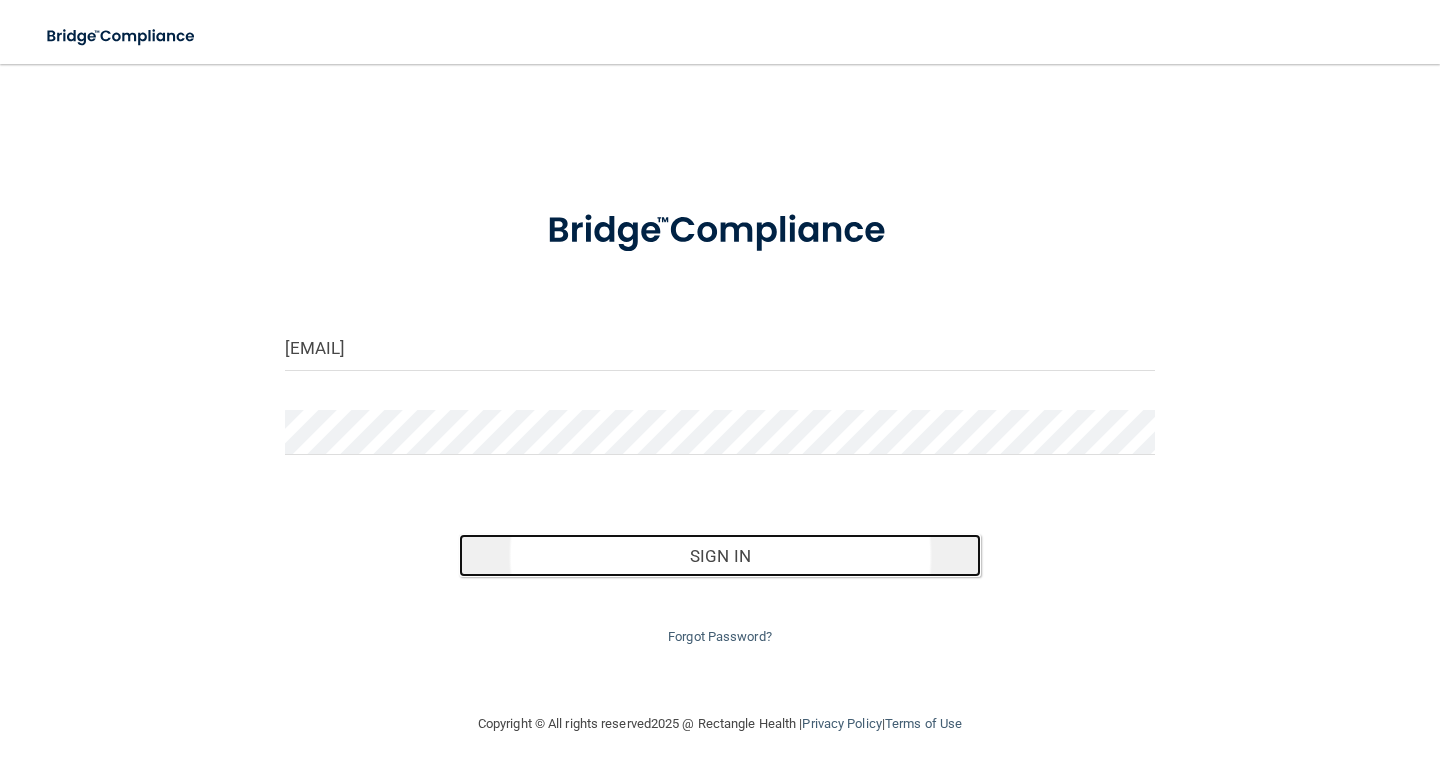 click on "Sign In" at bounding box center [720, 556] 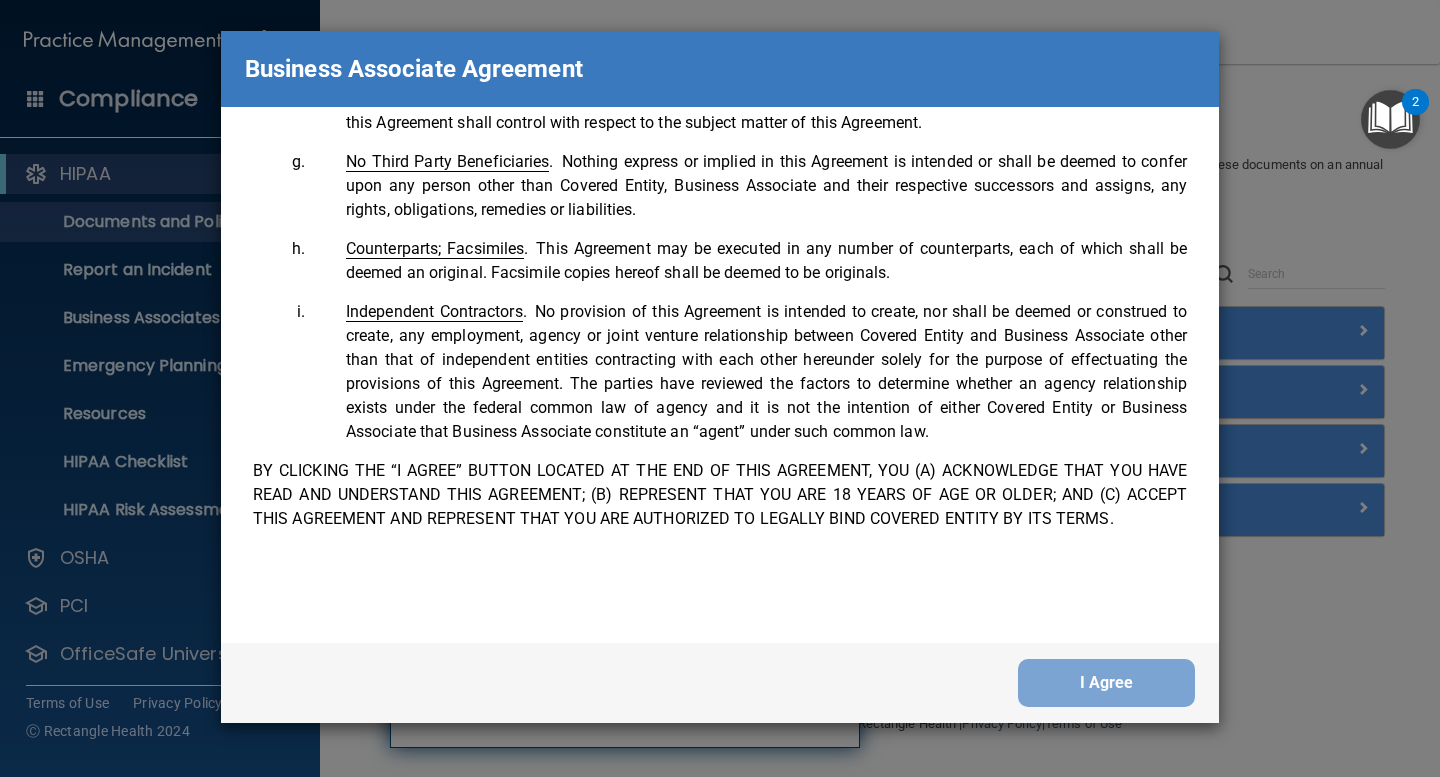 scroll, scrollTop: 3982, scrollLeft: 0, axis: vertical 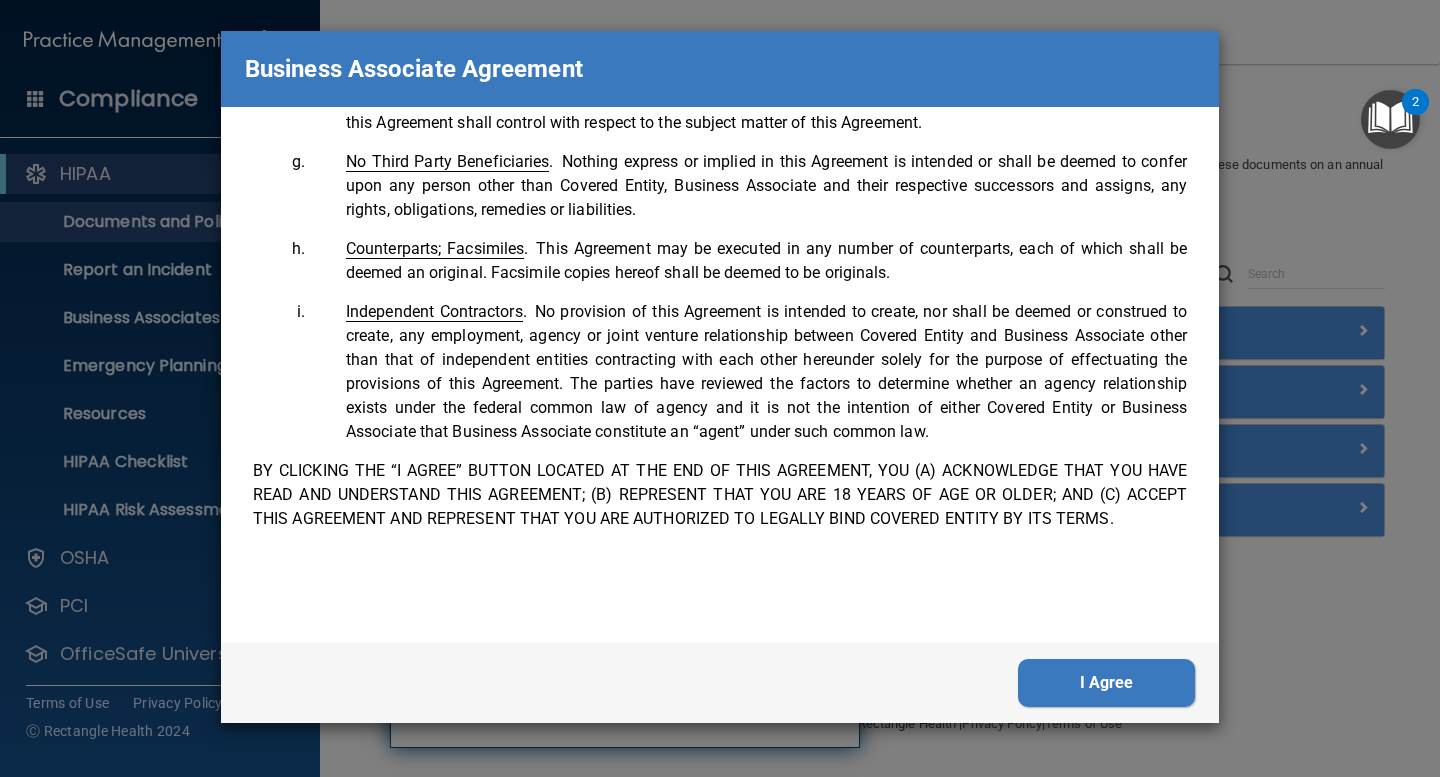 click on "I Agree" at bounding box center (1106, 683) 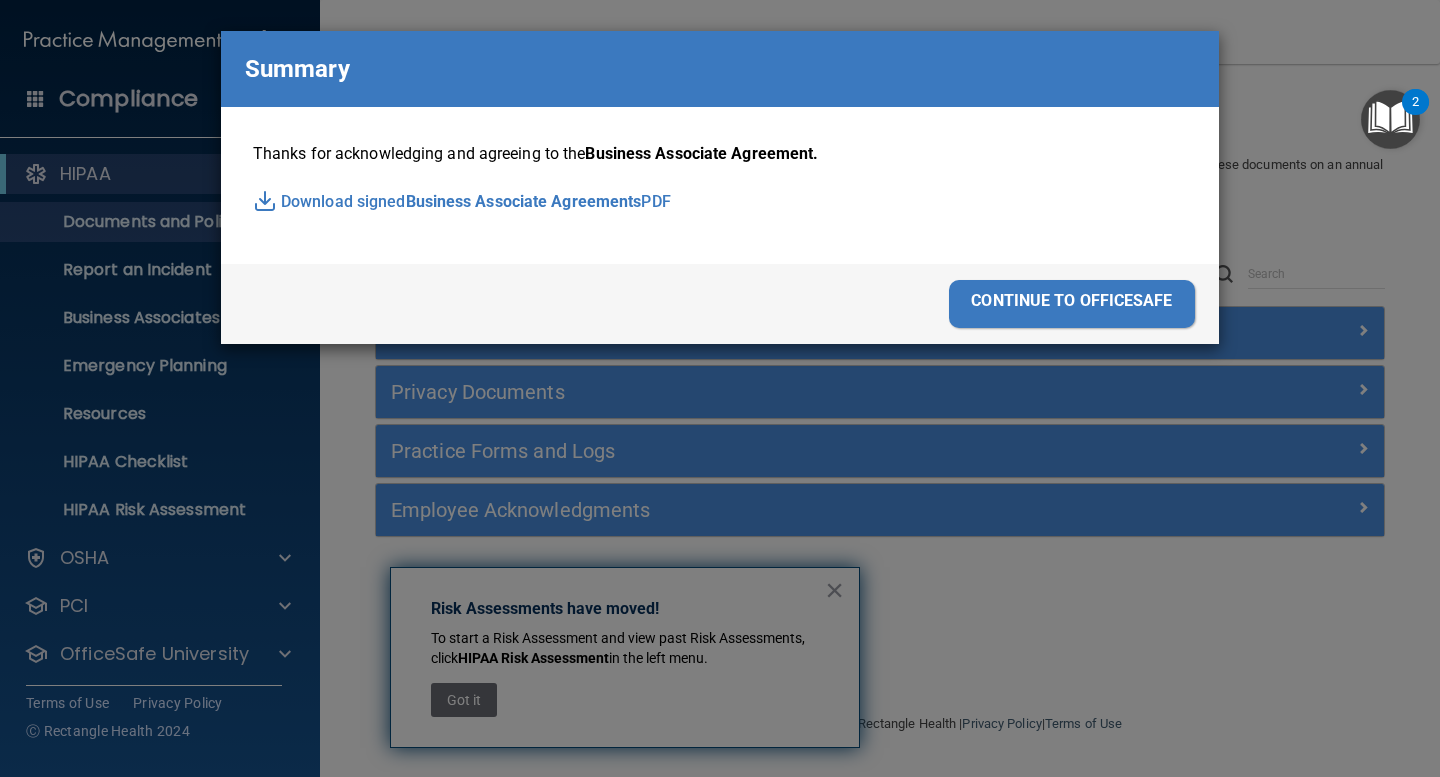 click on "Business Associate Agreements" at bounding box center (524, 202) 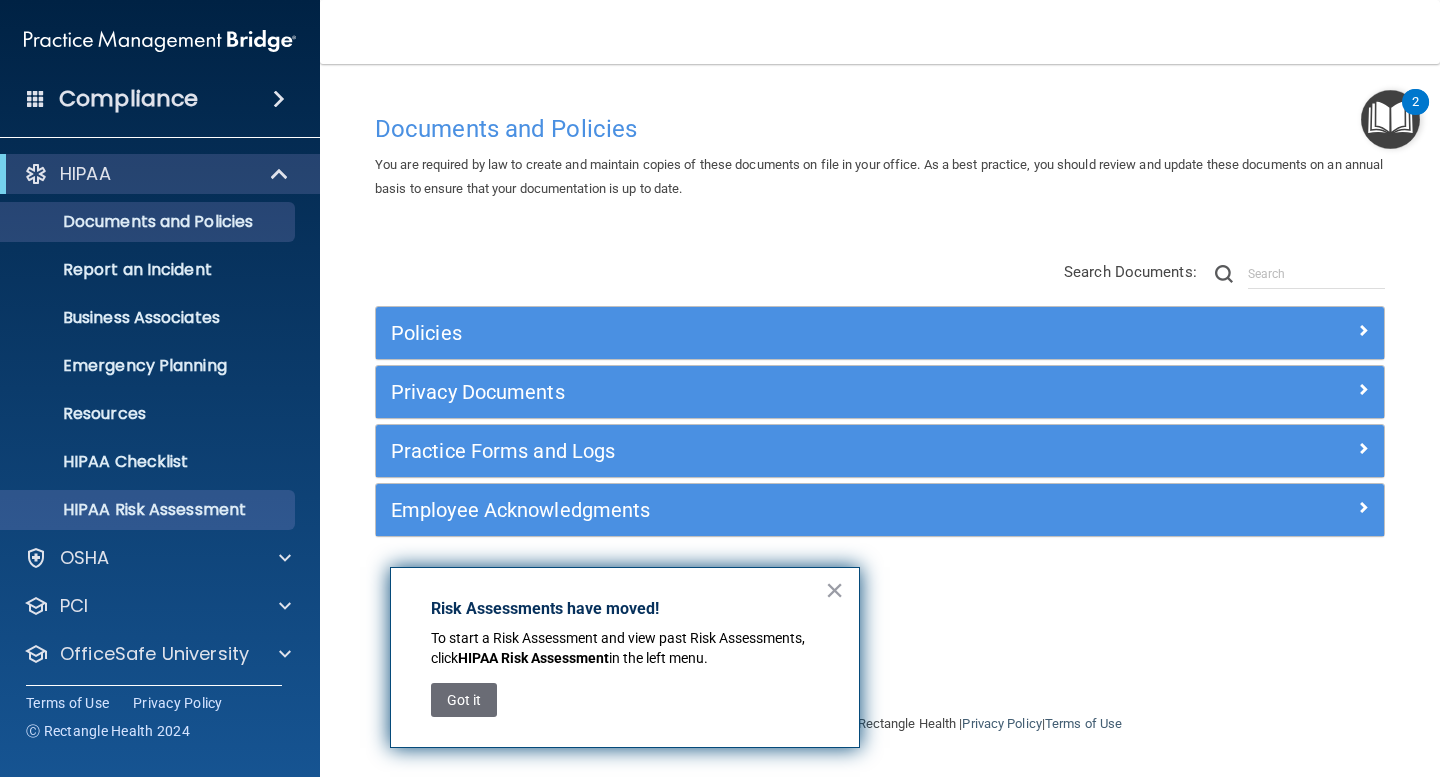 scroll, scrollTop: 53, scrollLeft: 0, axis: vertical 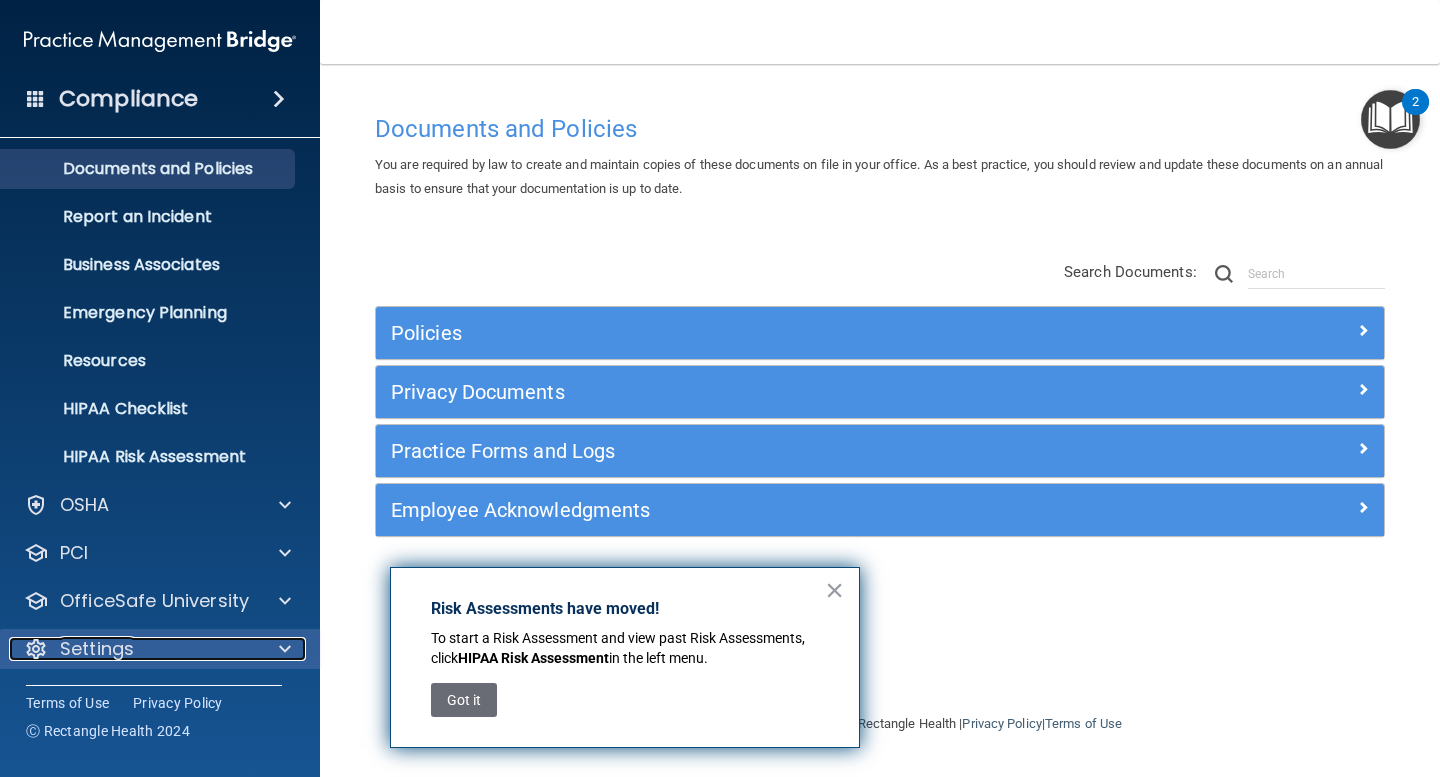 click on "Settings" at bounding box center [133, 649] 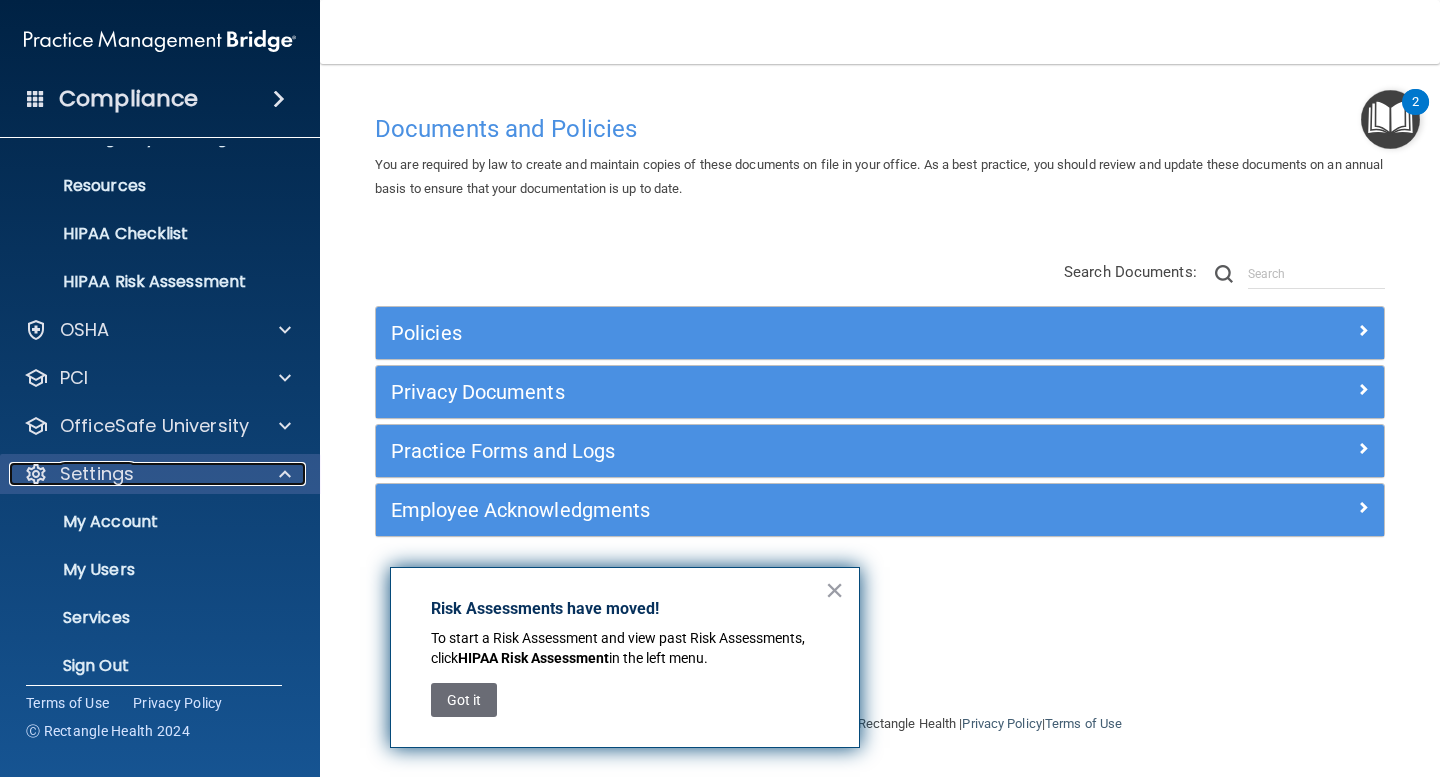 scroll, scrollTop: 244, scrollLeft: 0, axis: vertical 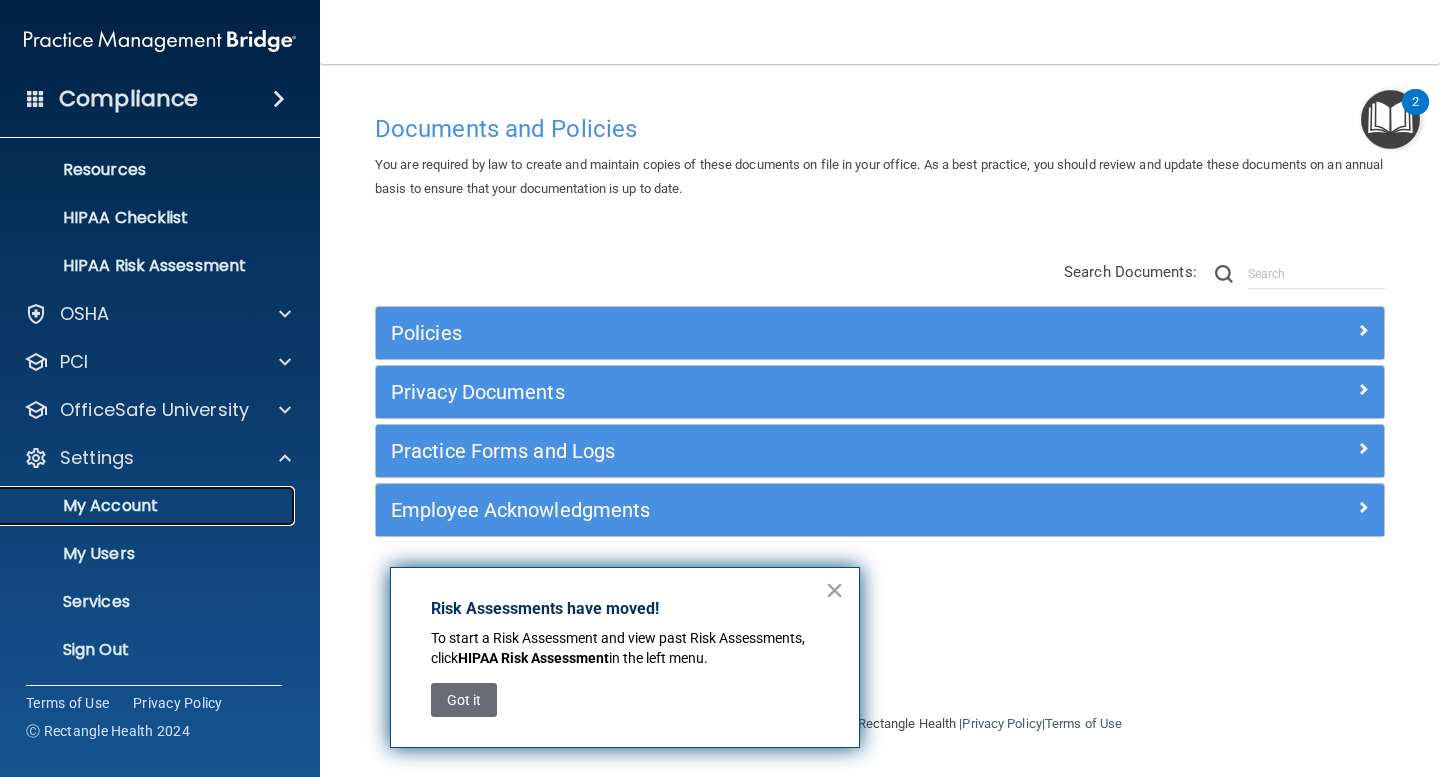 click on "My Account" at bounding box center (149, 506) 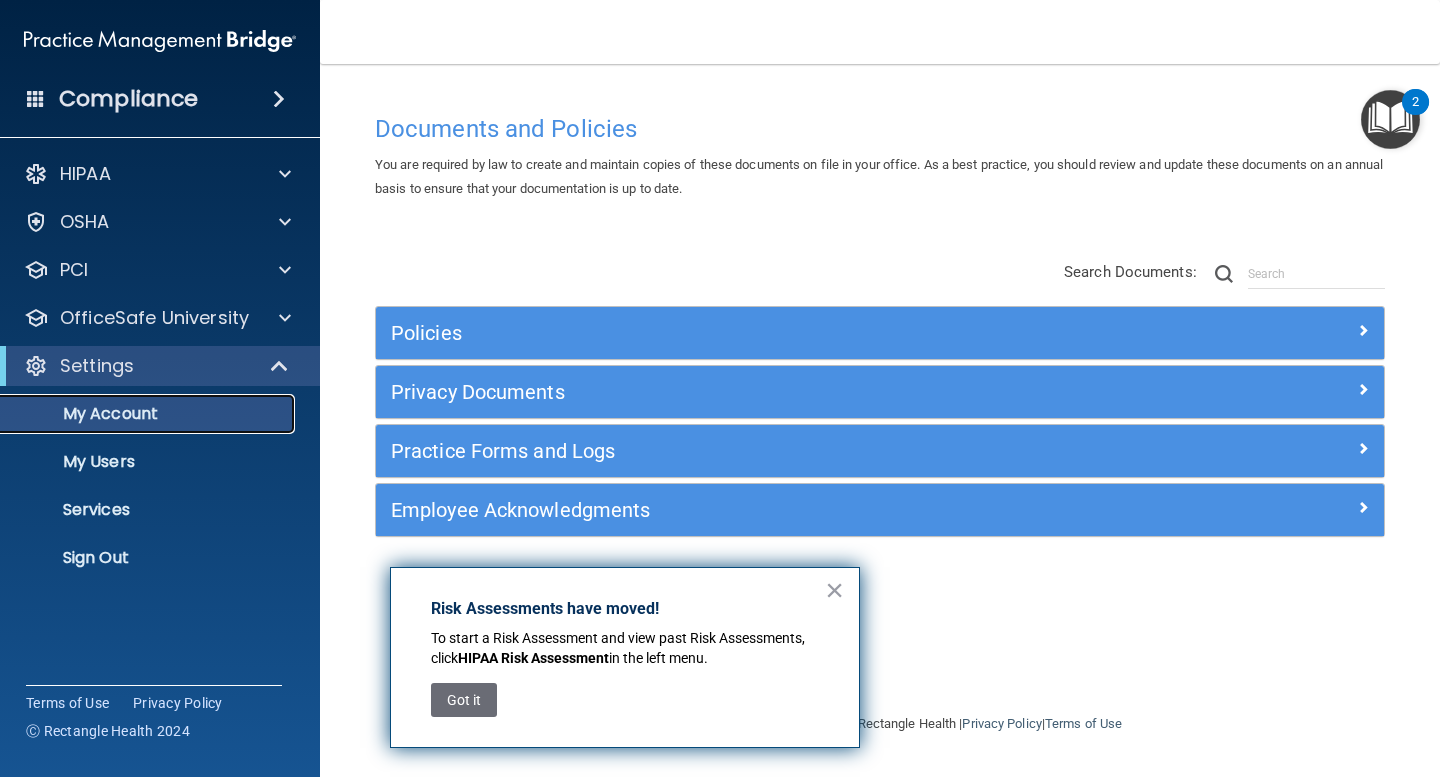 scroll, scrollTop: 0, scrollLeft: 0, axis: both 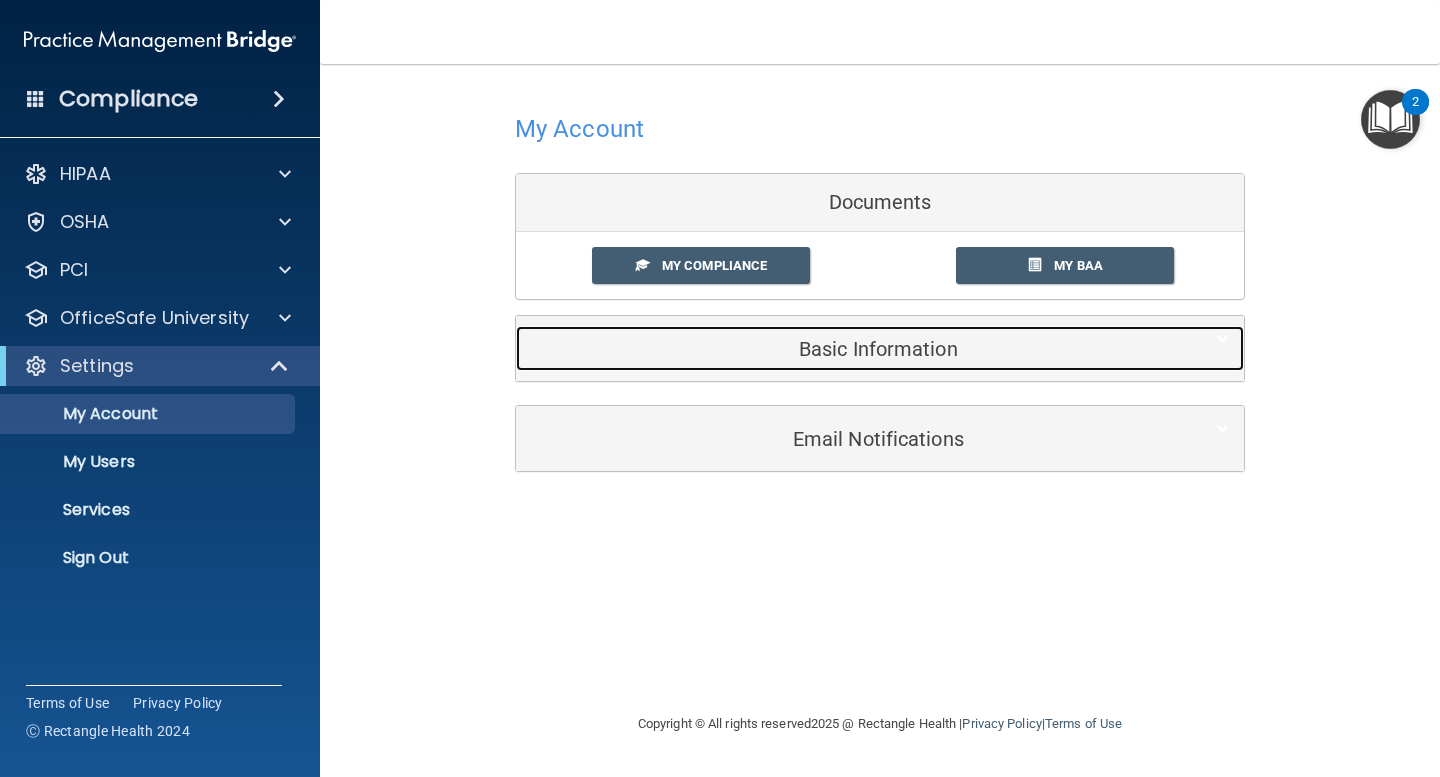 click on "Basic Information" at bounding box center [849, 348] 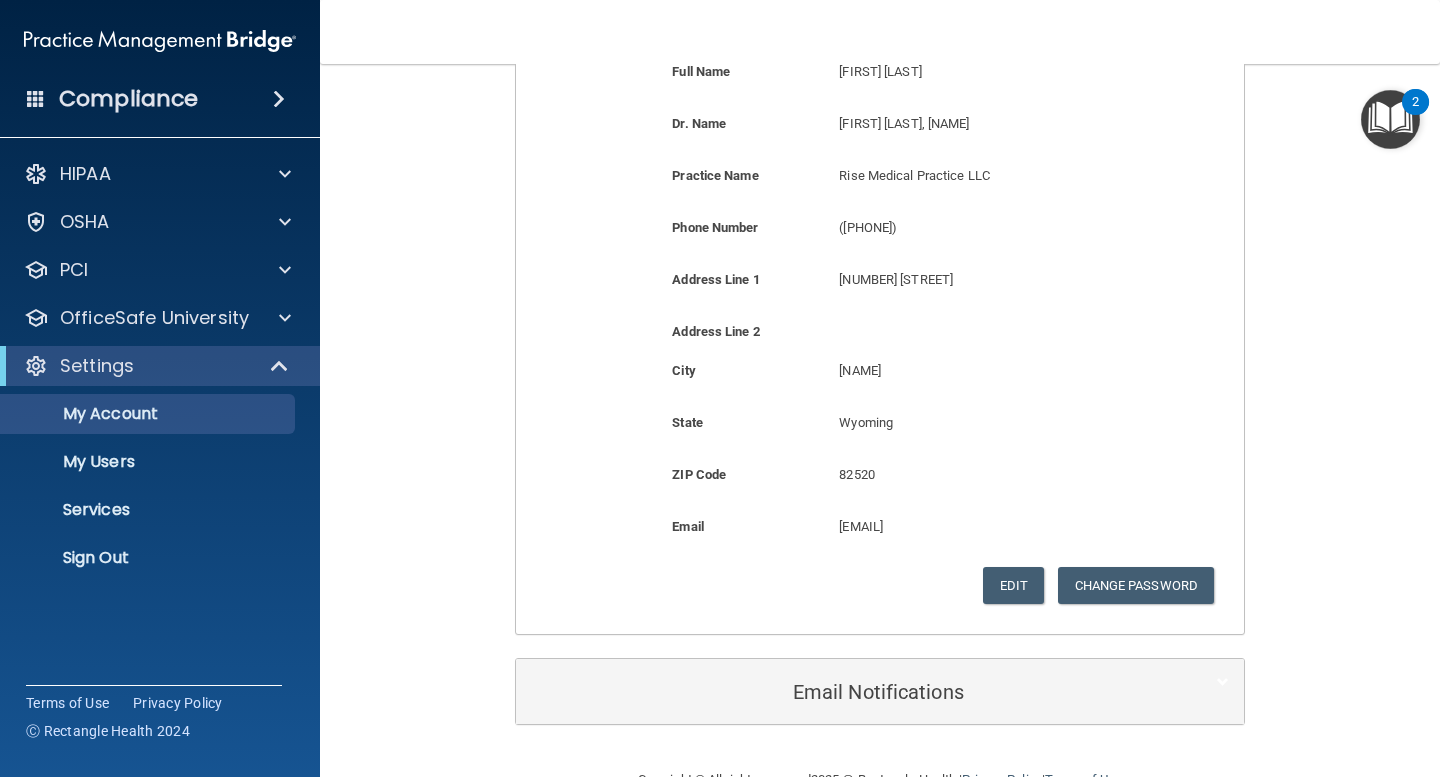 scroll, scrollTop: 402, scrollLeft: 0, axis: vertical 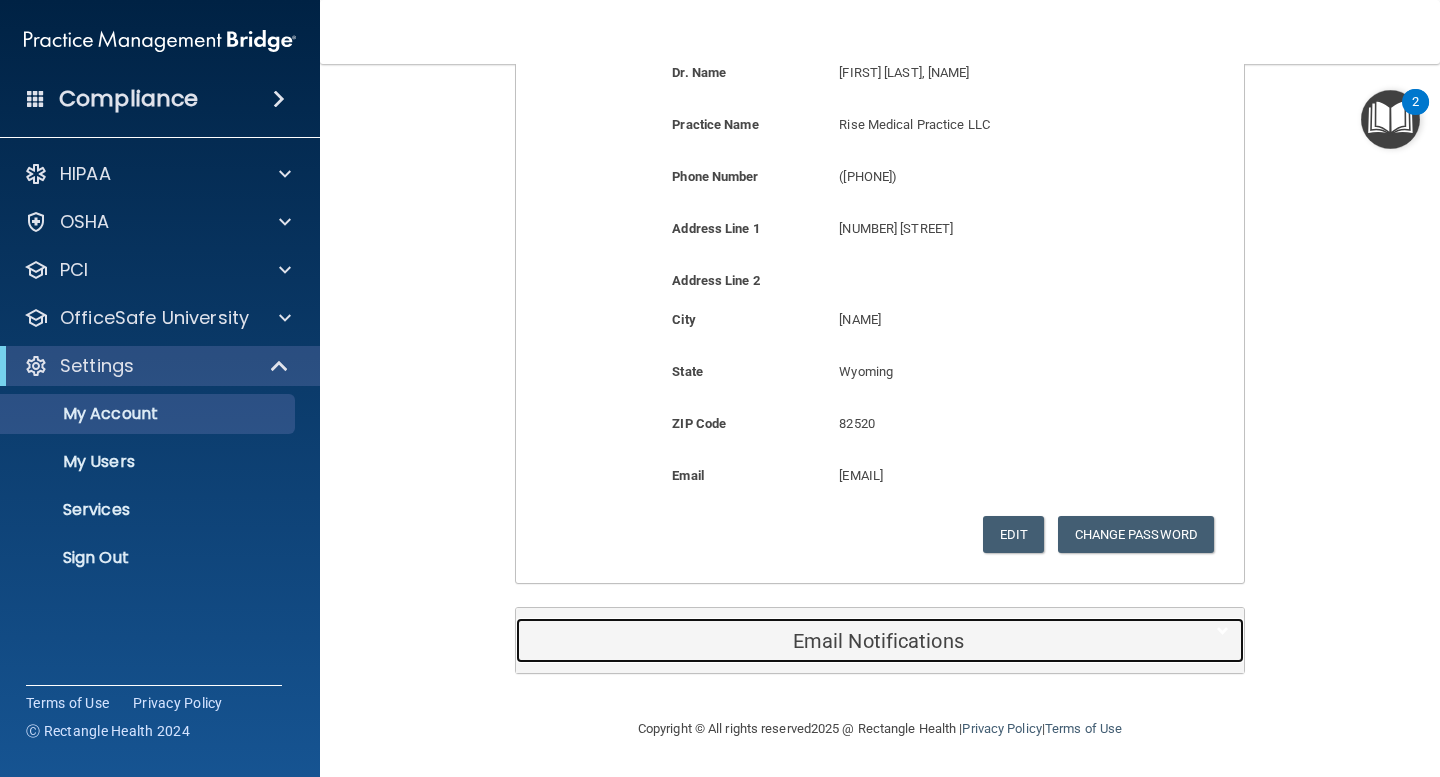 click on "Email Notifications" at bounding box center [849, 641] 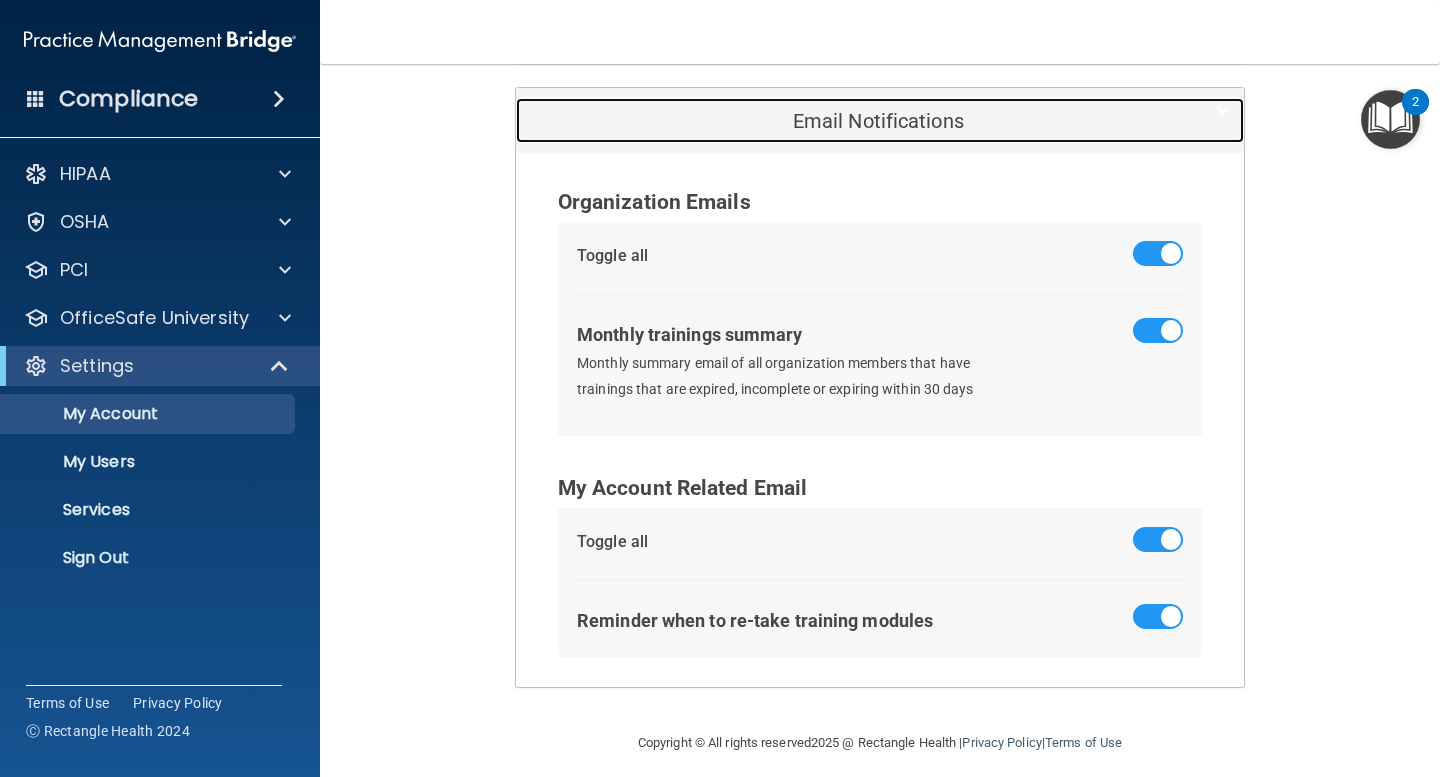 scroll, scrollTop: 935, scrollLeft: 0, axis: vertical 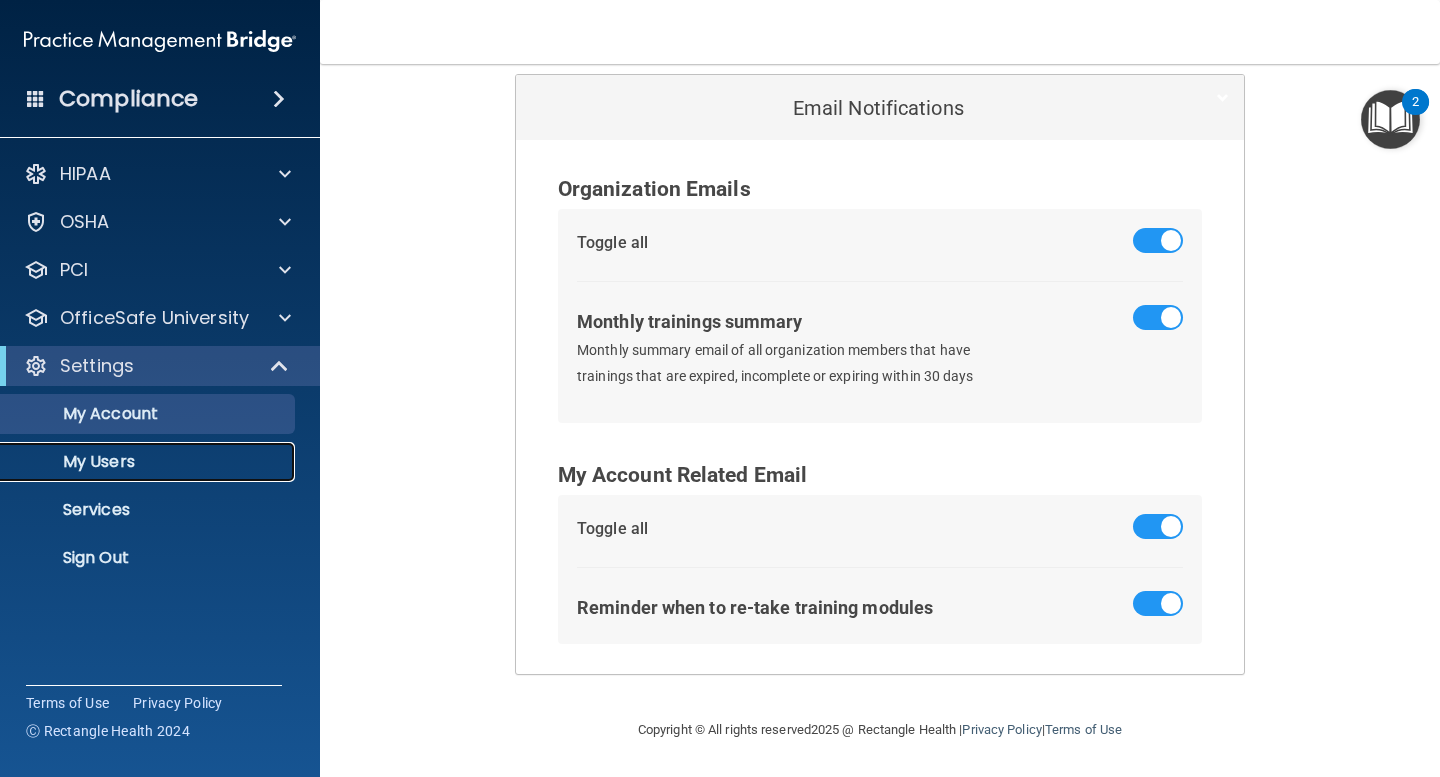 click on "My Users" at bounding box center [149, 462] 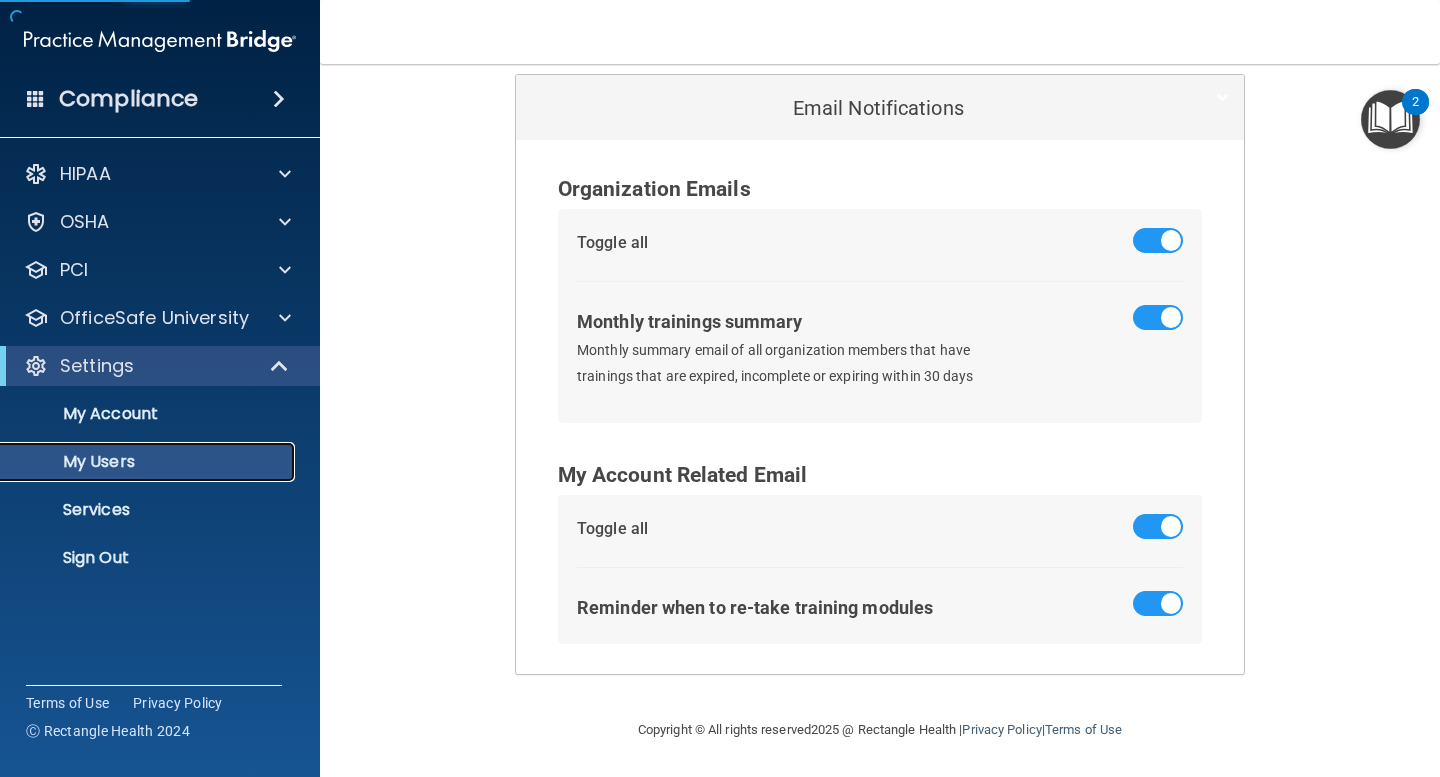 scroll, scrollTop: 0, scrollLeft: 0, axis: both 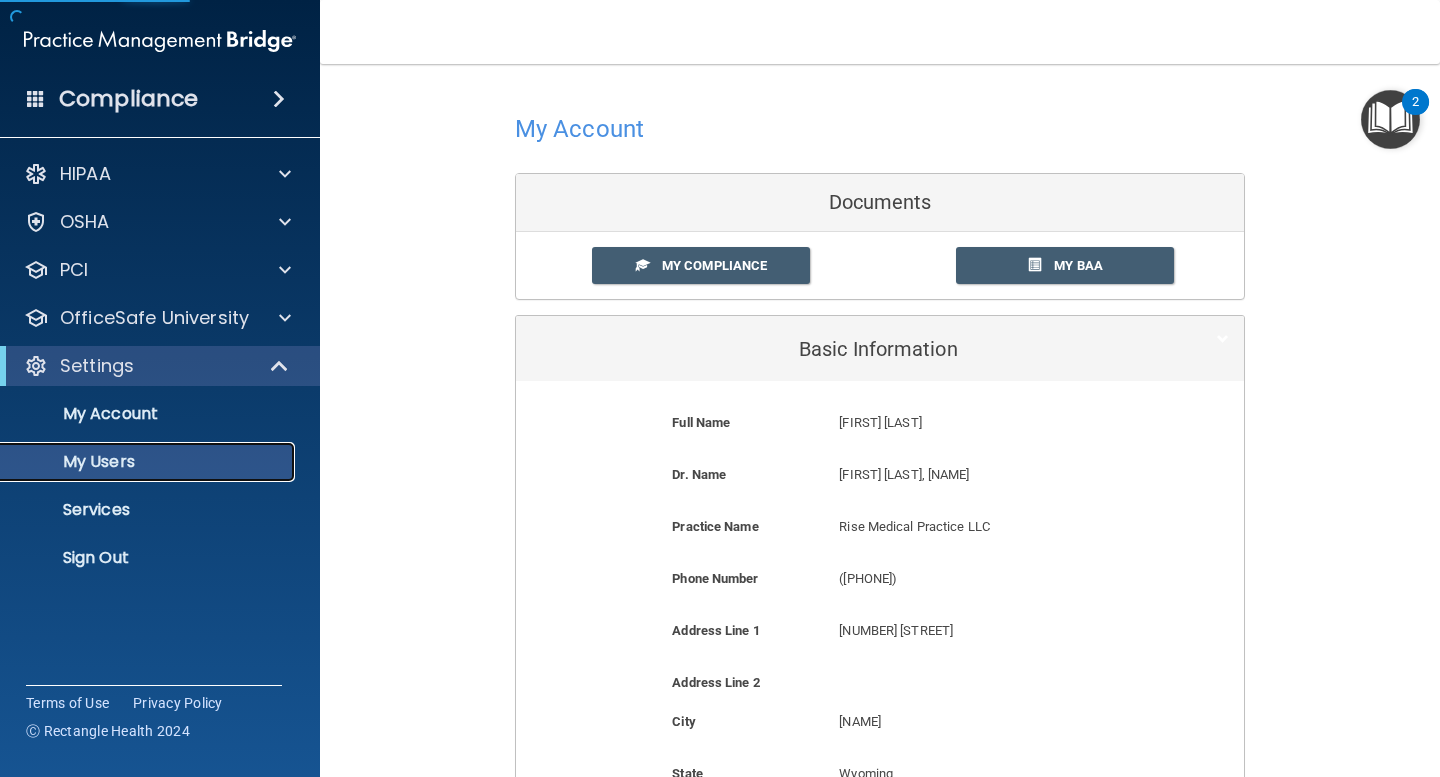 select on "20" 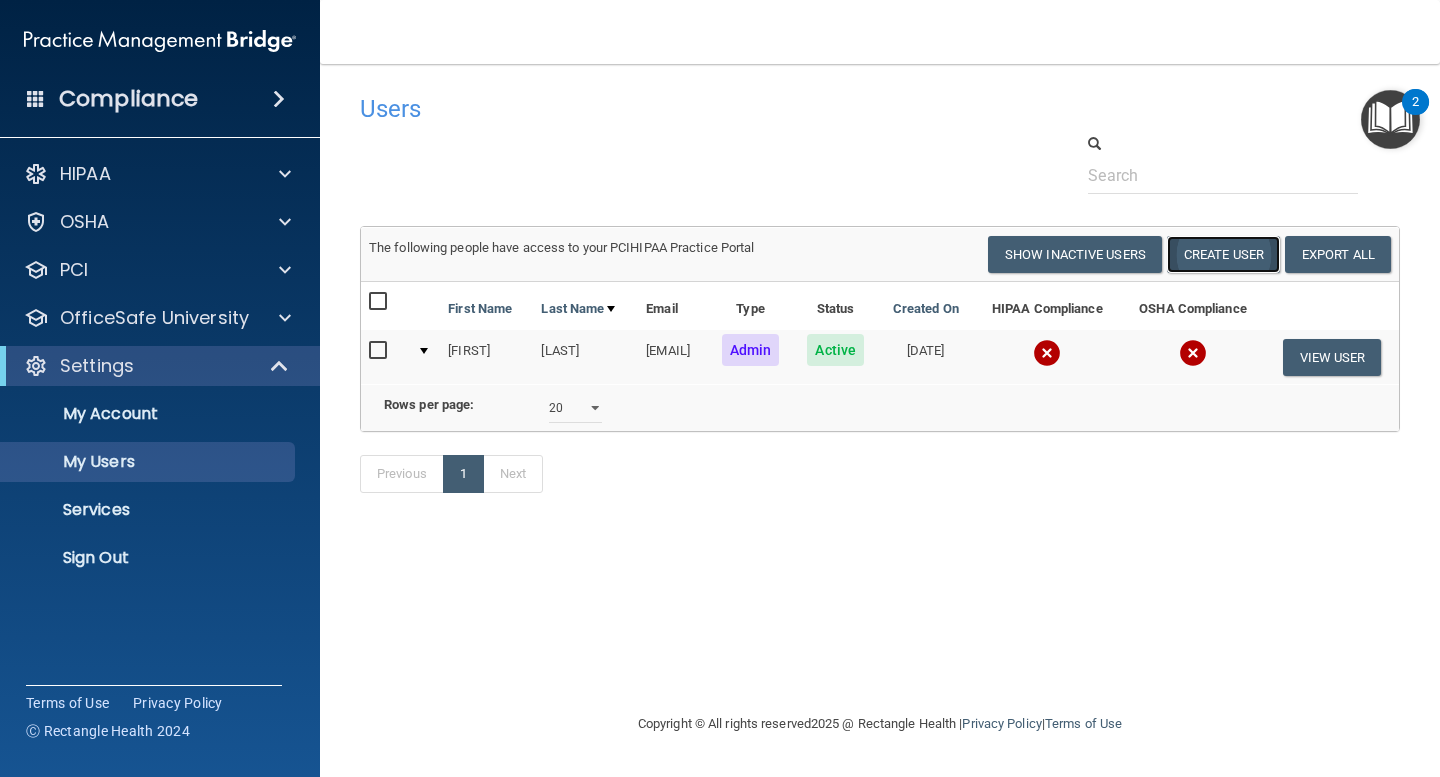click on "Create User" at bounding box center [1223, 254] 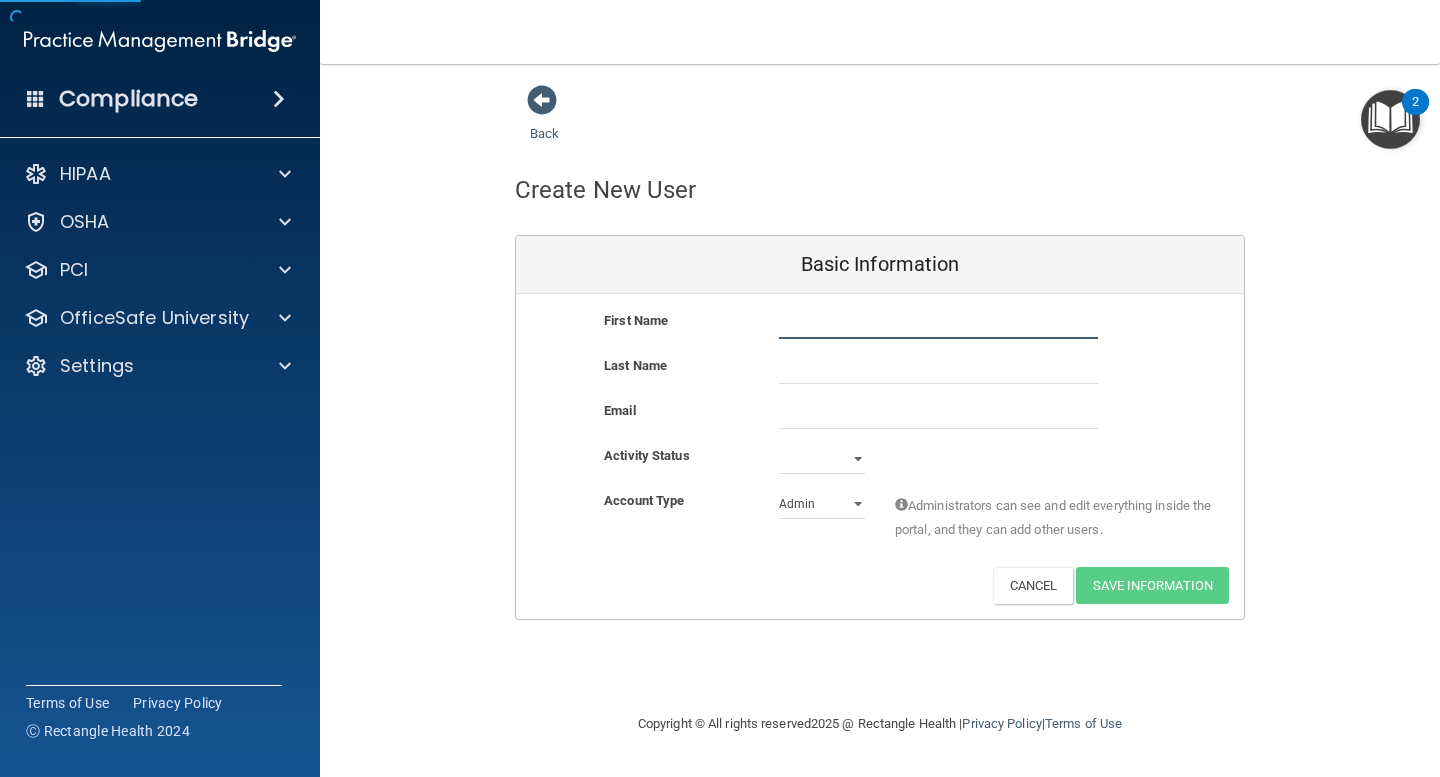 click at bounding box center [938, 324] 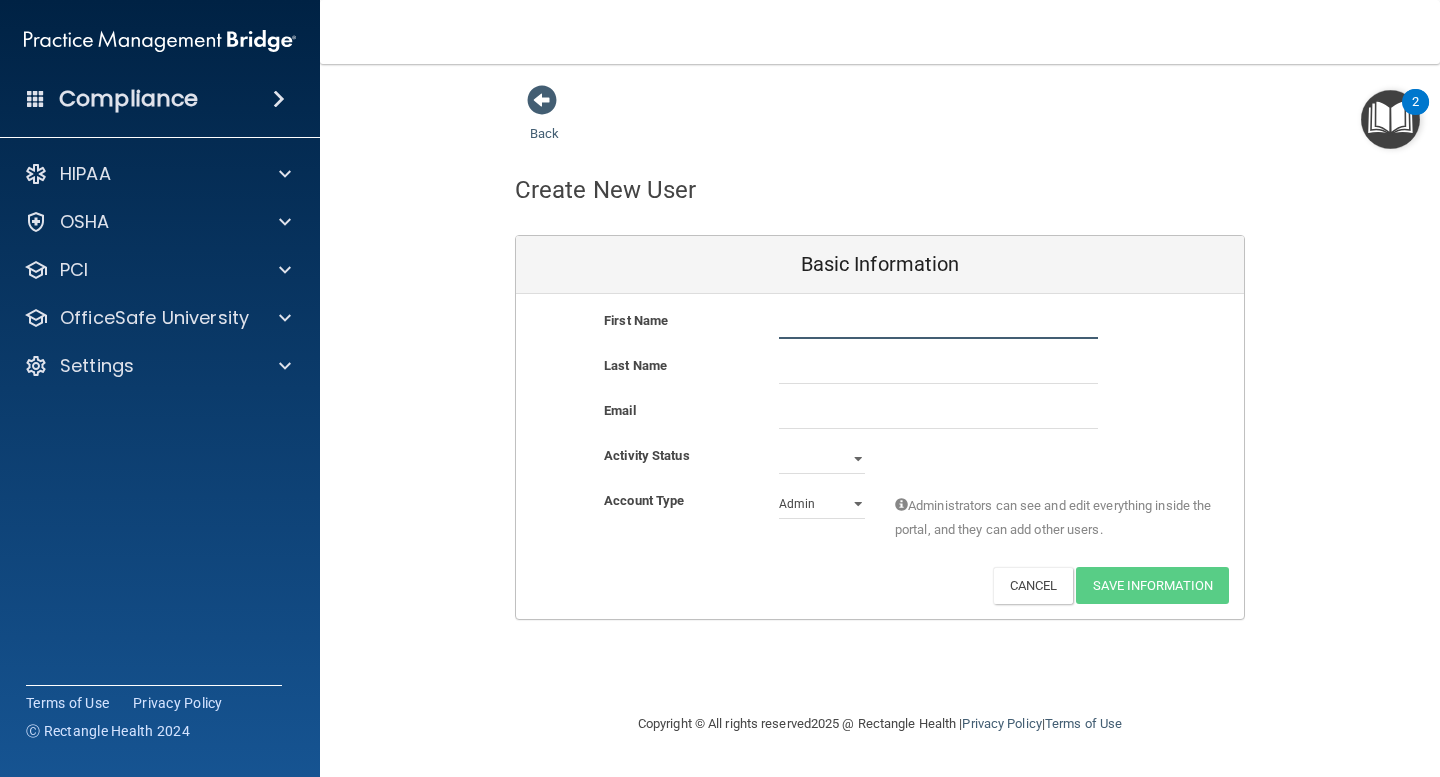 type on "Erica" 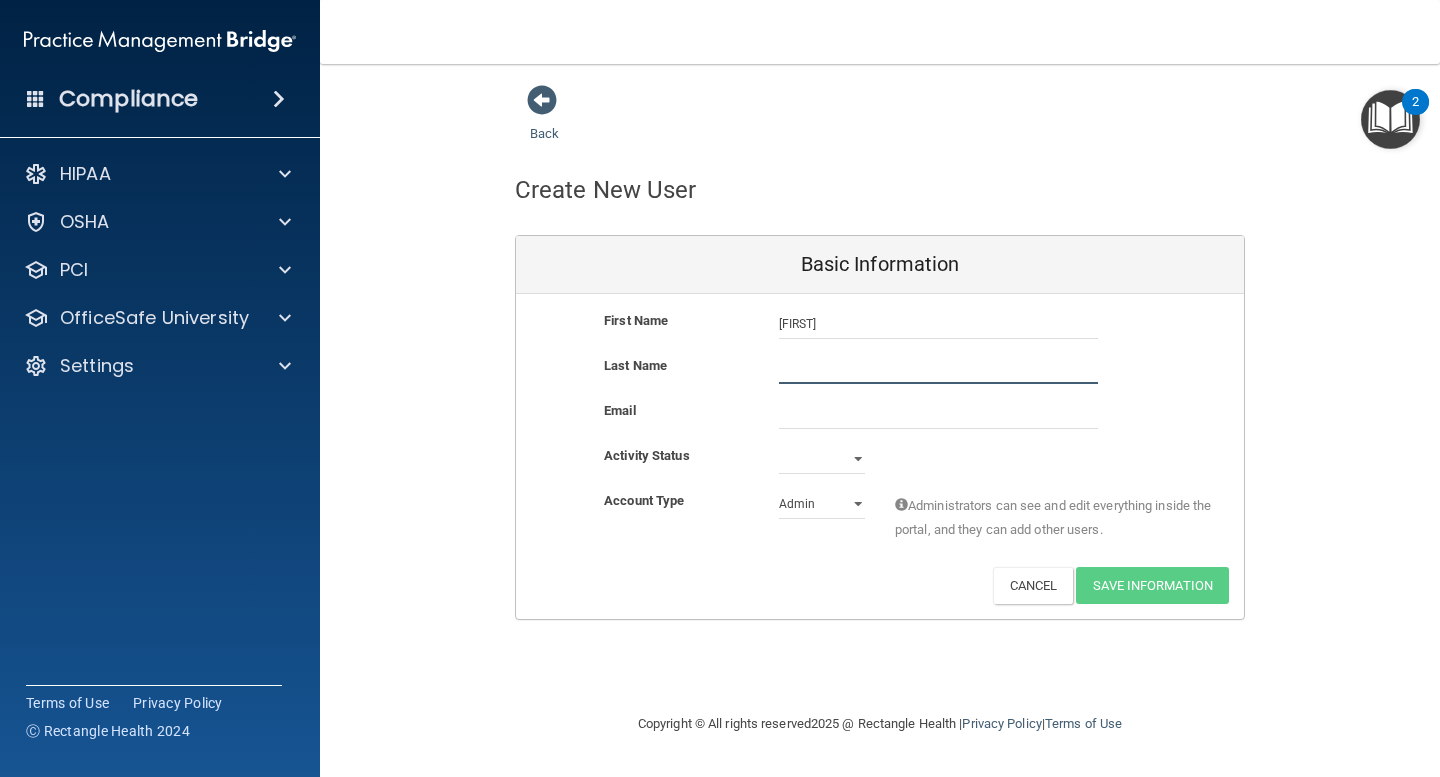 click at bounding box center [938, 369] 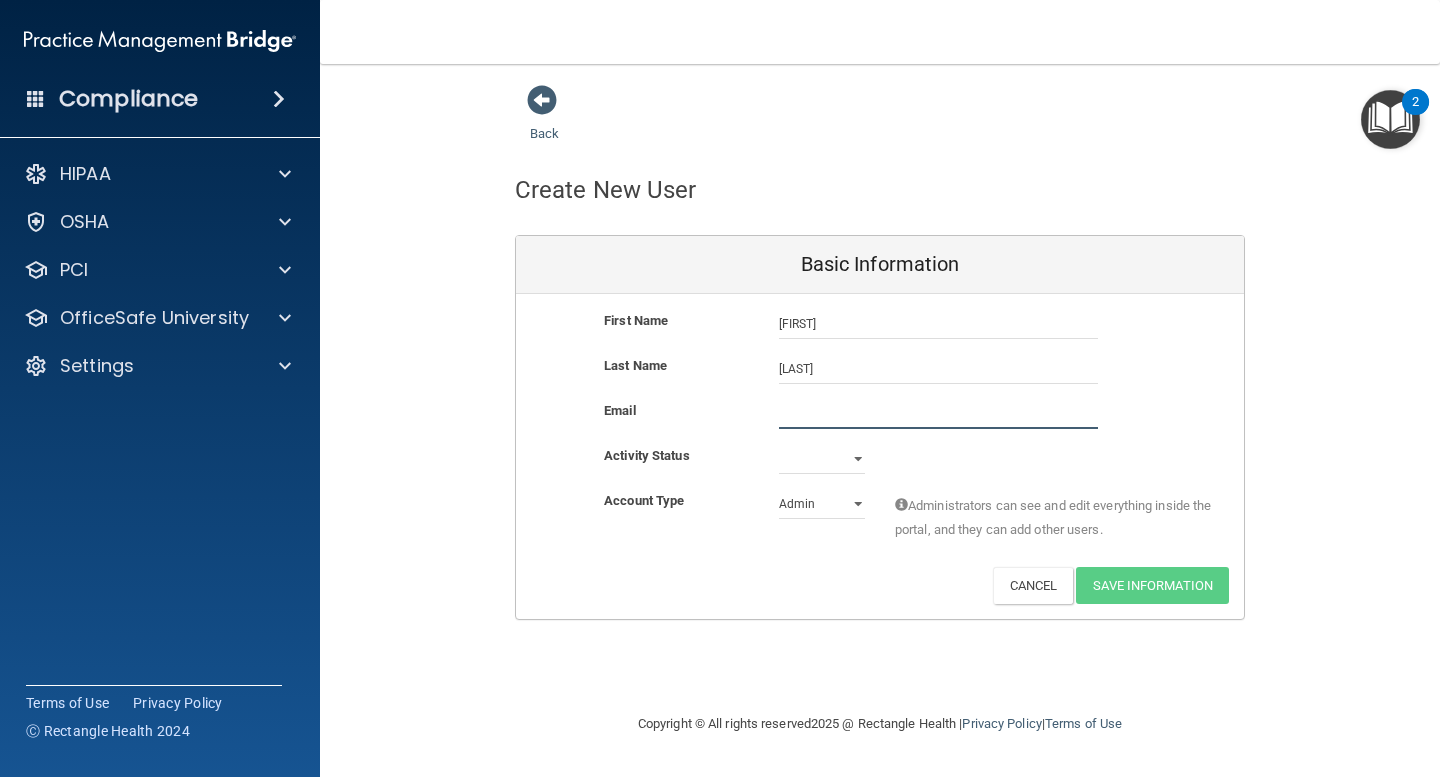 click at bounding box center (938, 414) 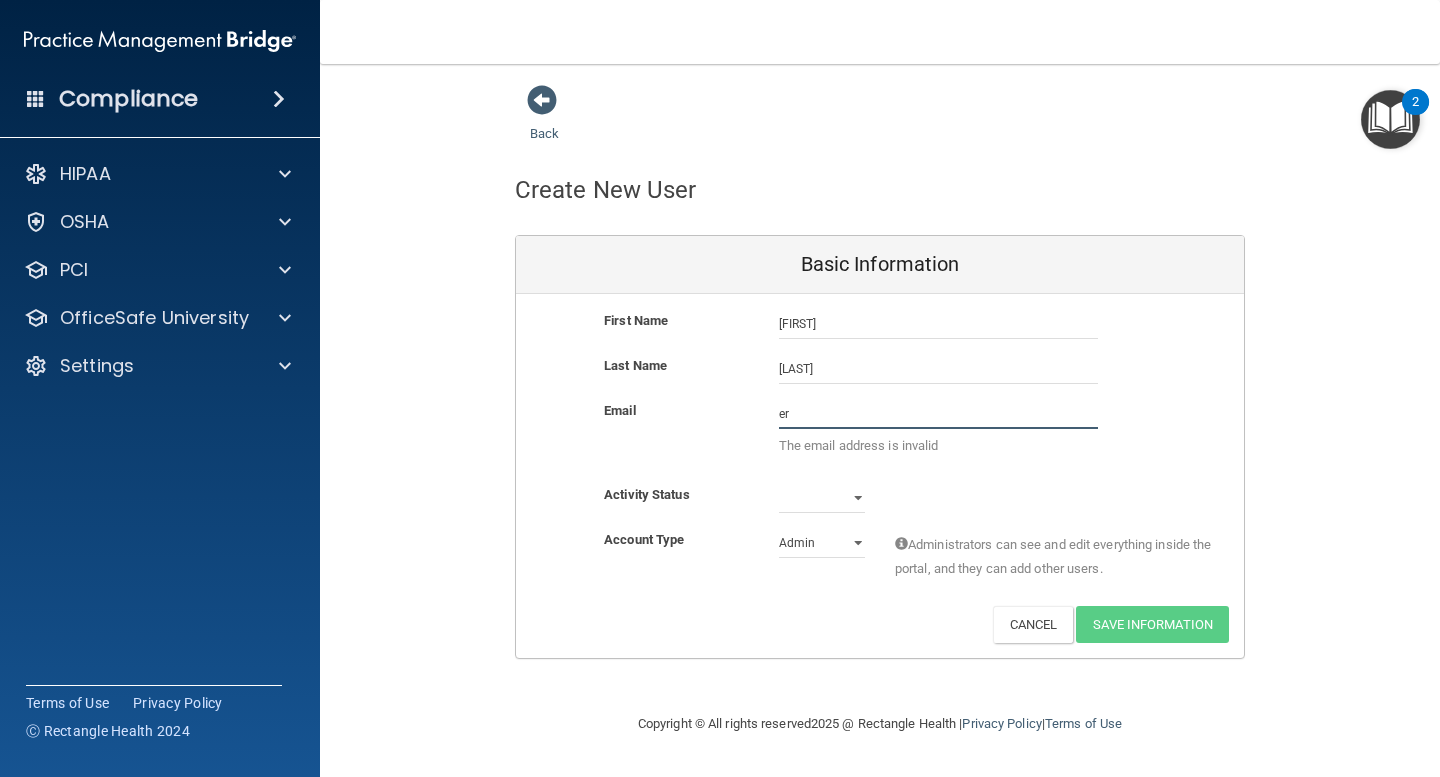 type on "e" 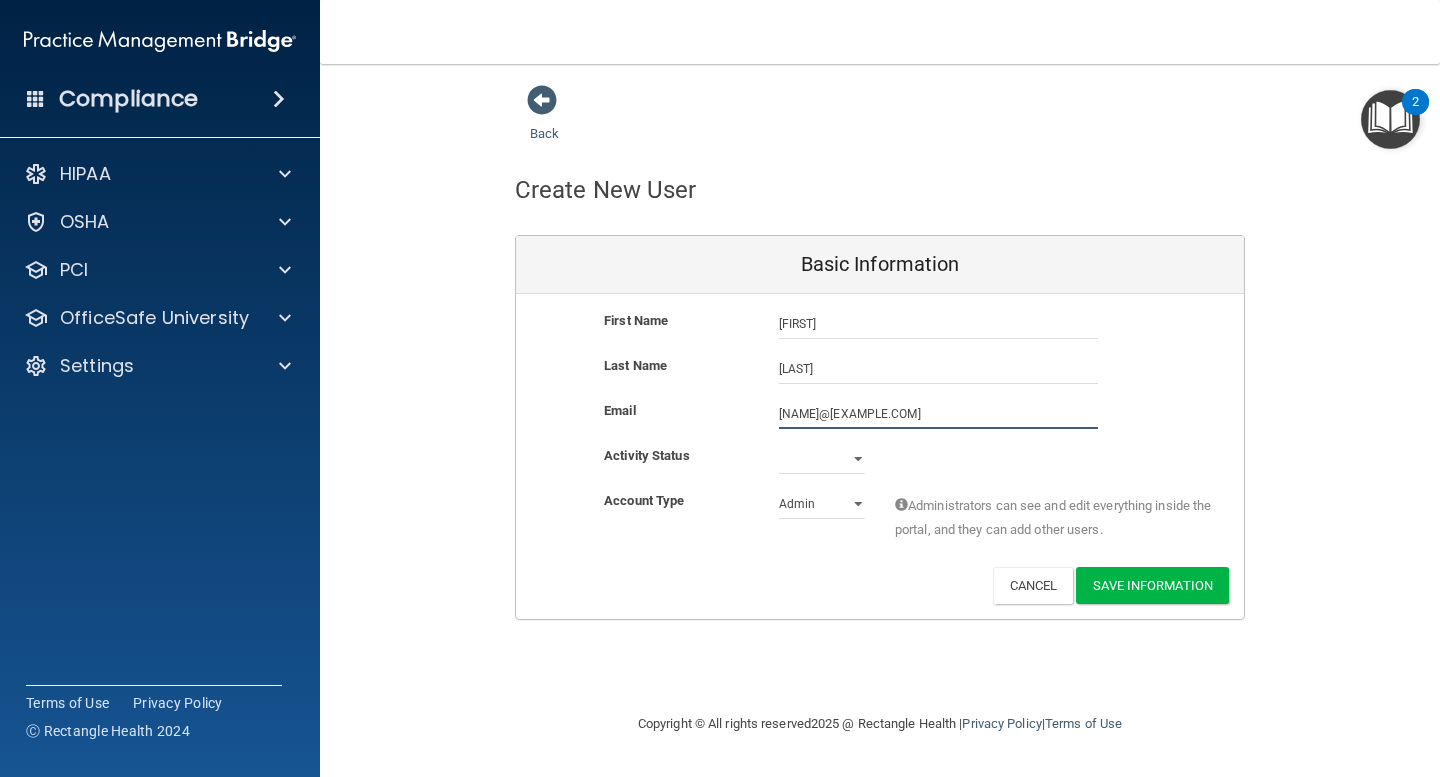 type on "strandbergdo@risehealthwy.com" 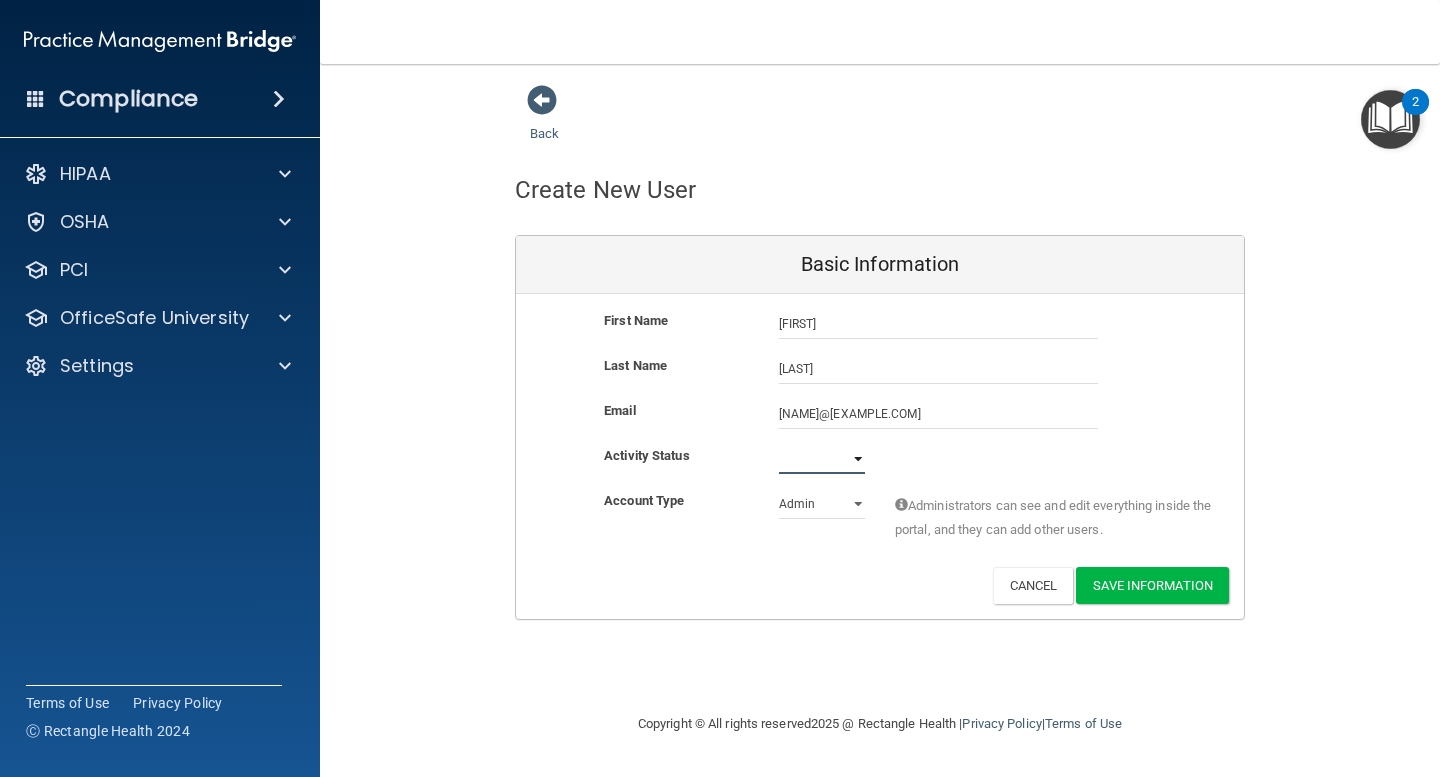 click on "Active  Inactive" at bounding box center (822, 459) 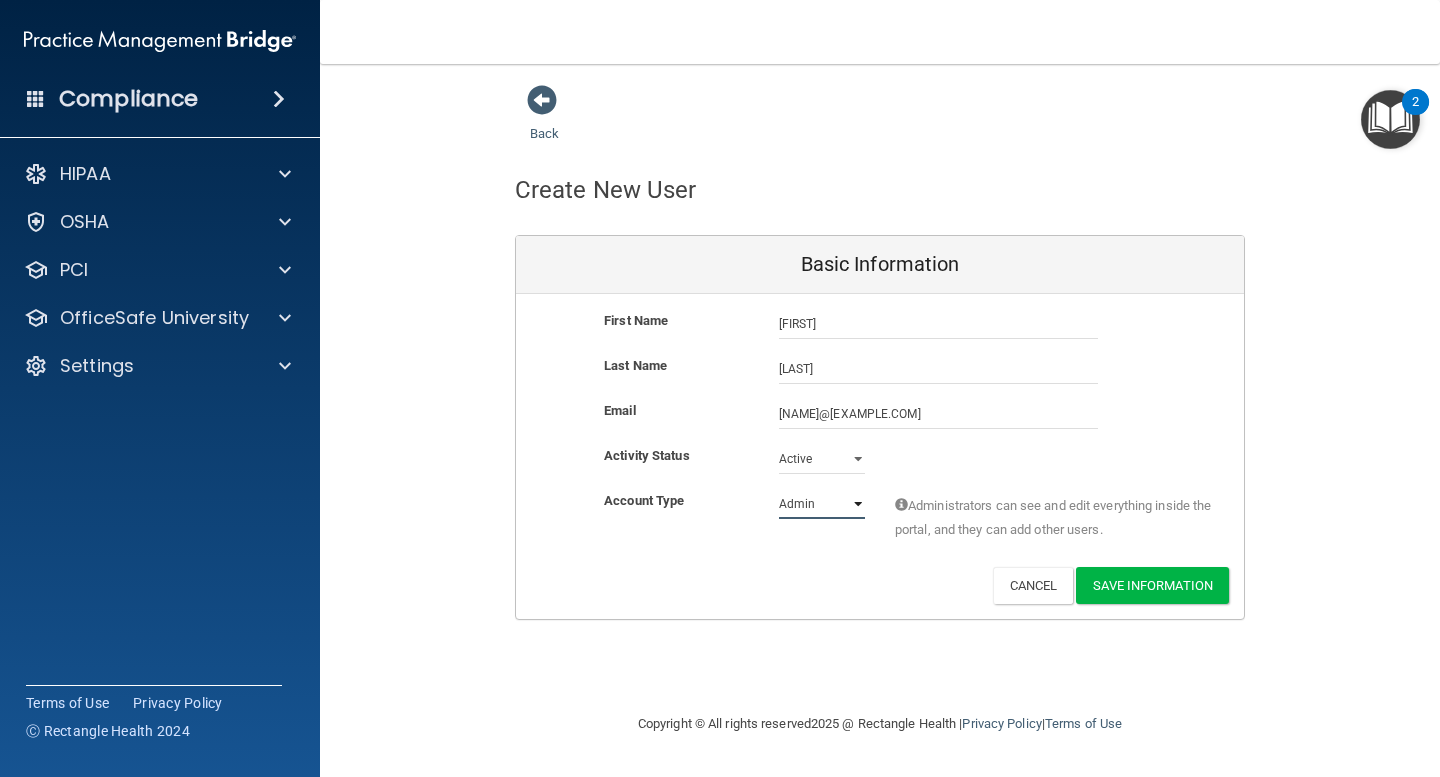 click on "Admin  Member" at bounding box center (822, 504) 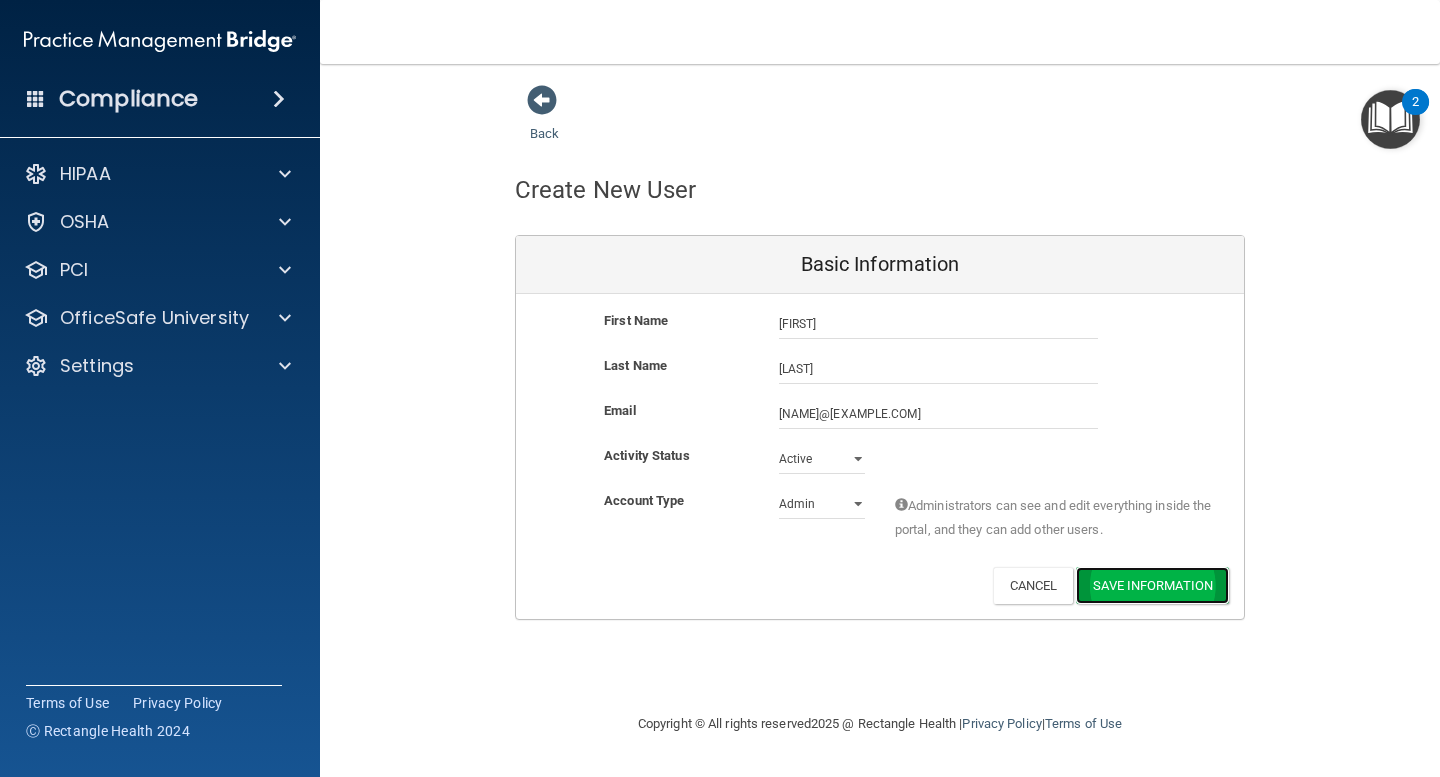 click on "Save Information" at bounding box center (1152, 585) 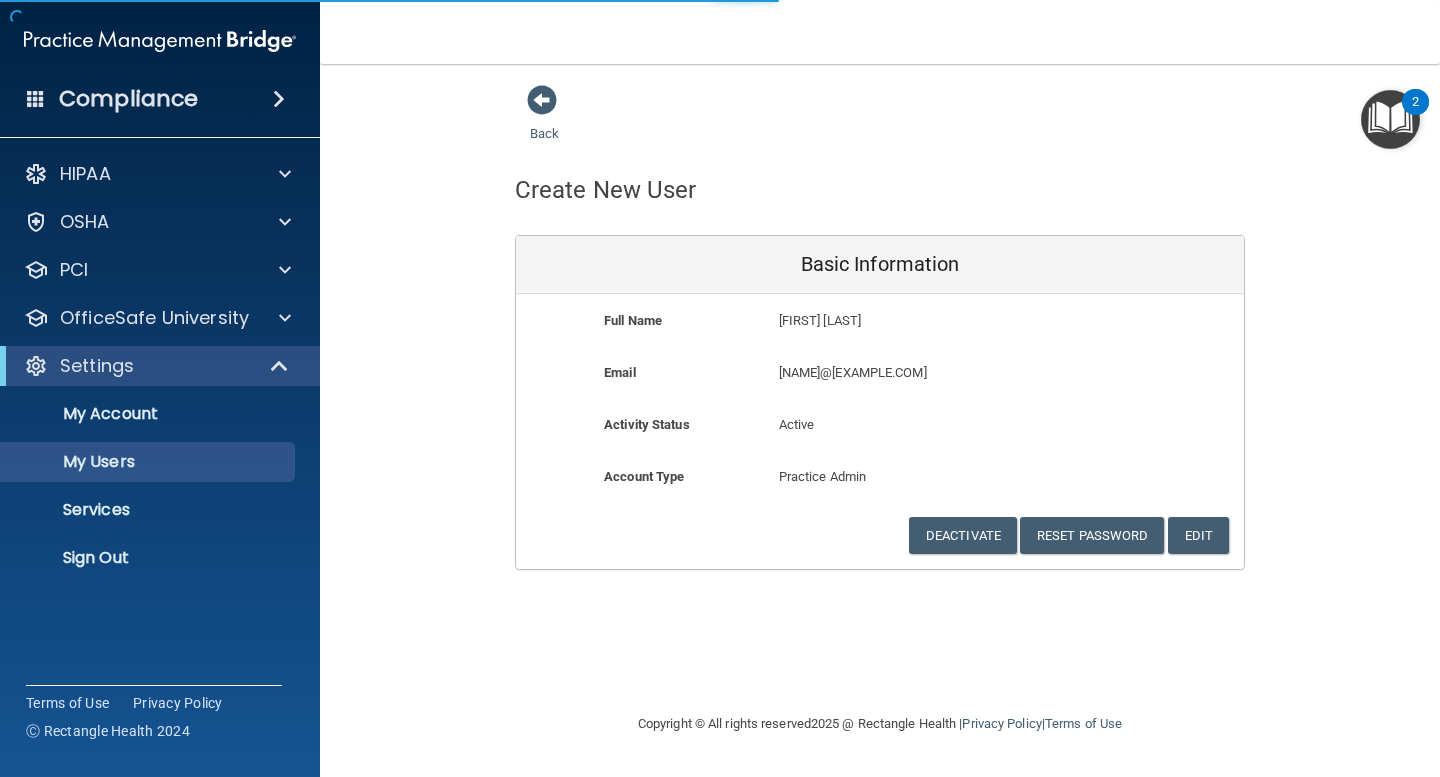 select on "20" 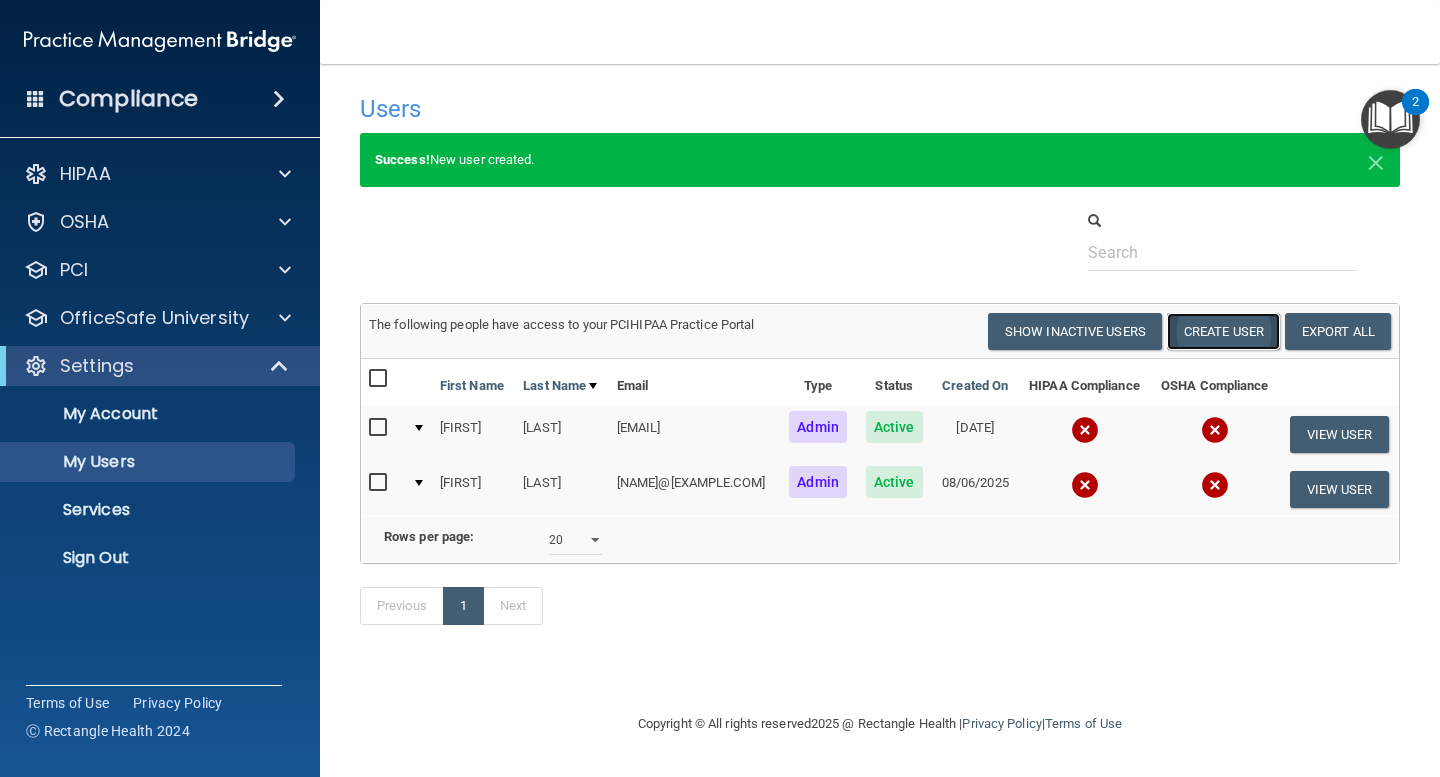 click on "Create User" at bounding box center [1223, 331] 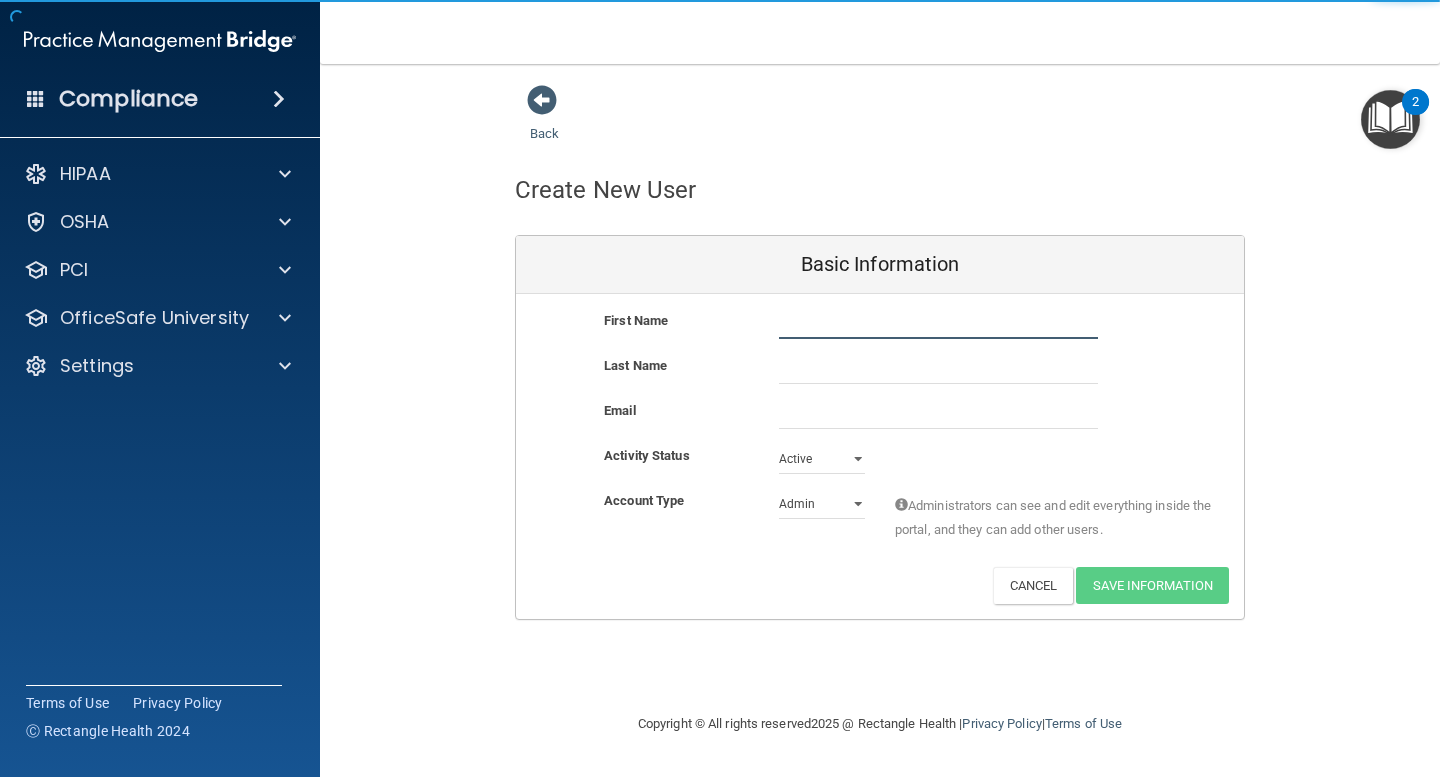 click at bounding box center (938, 324) 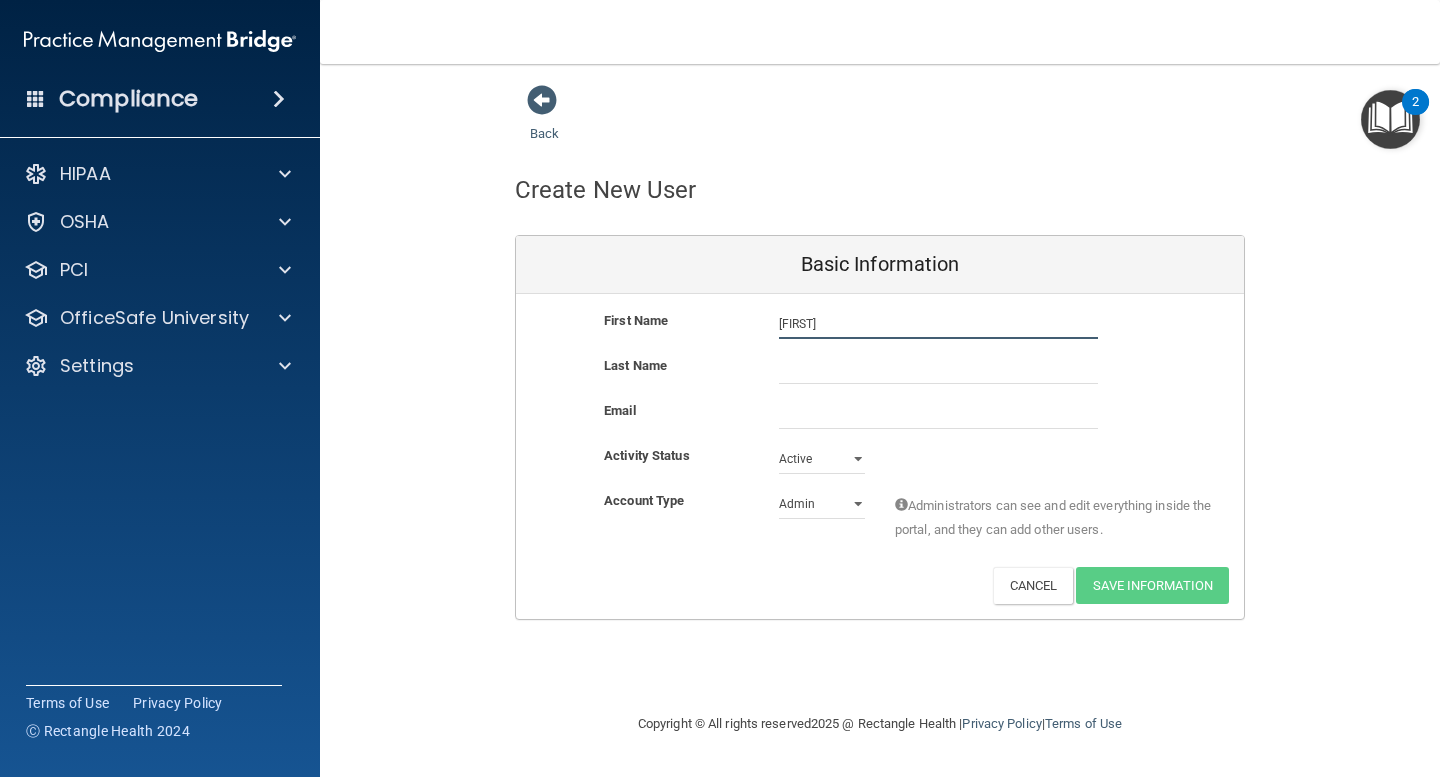 type on "Brenna" 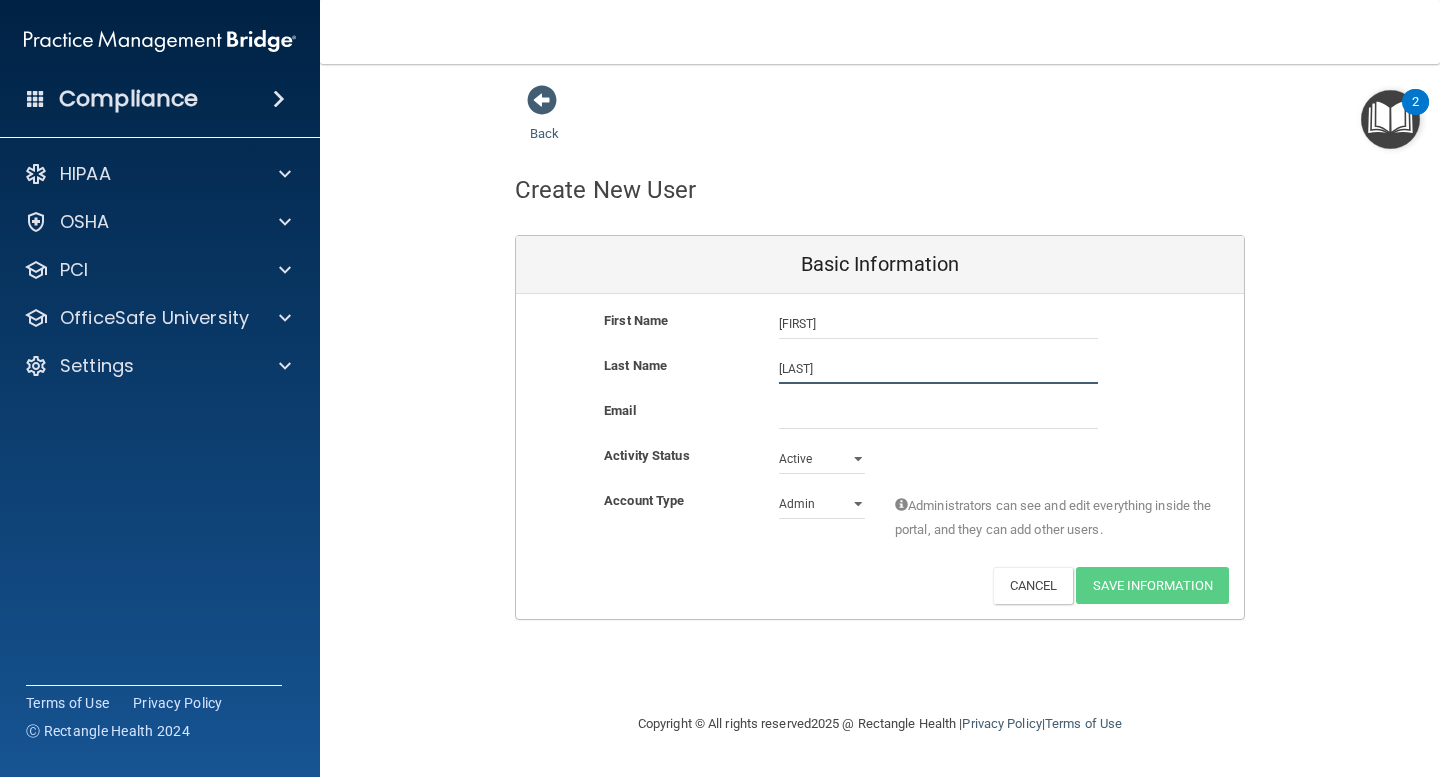 type on "Johnson" 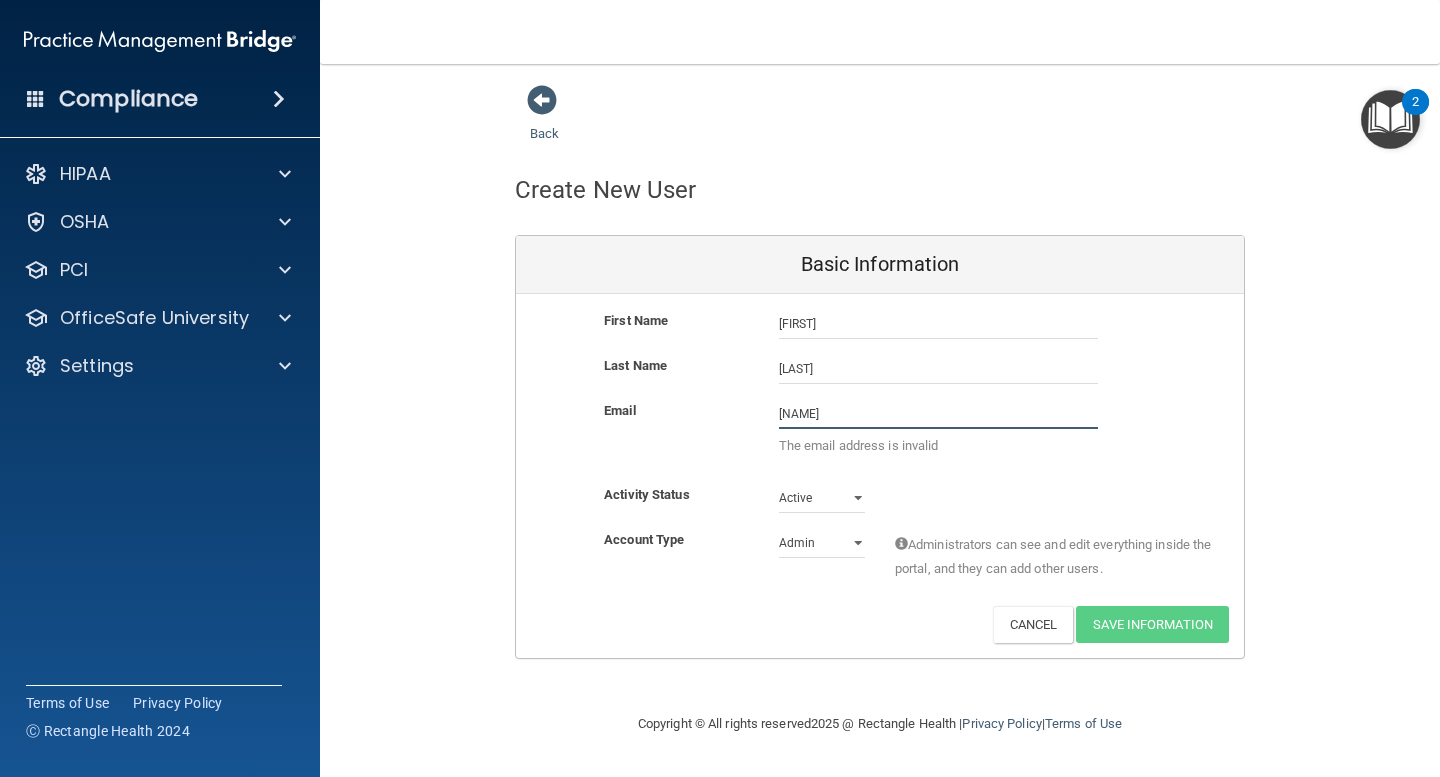 type on "brenna@risehealthwy.com" 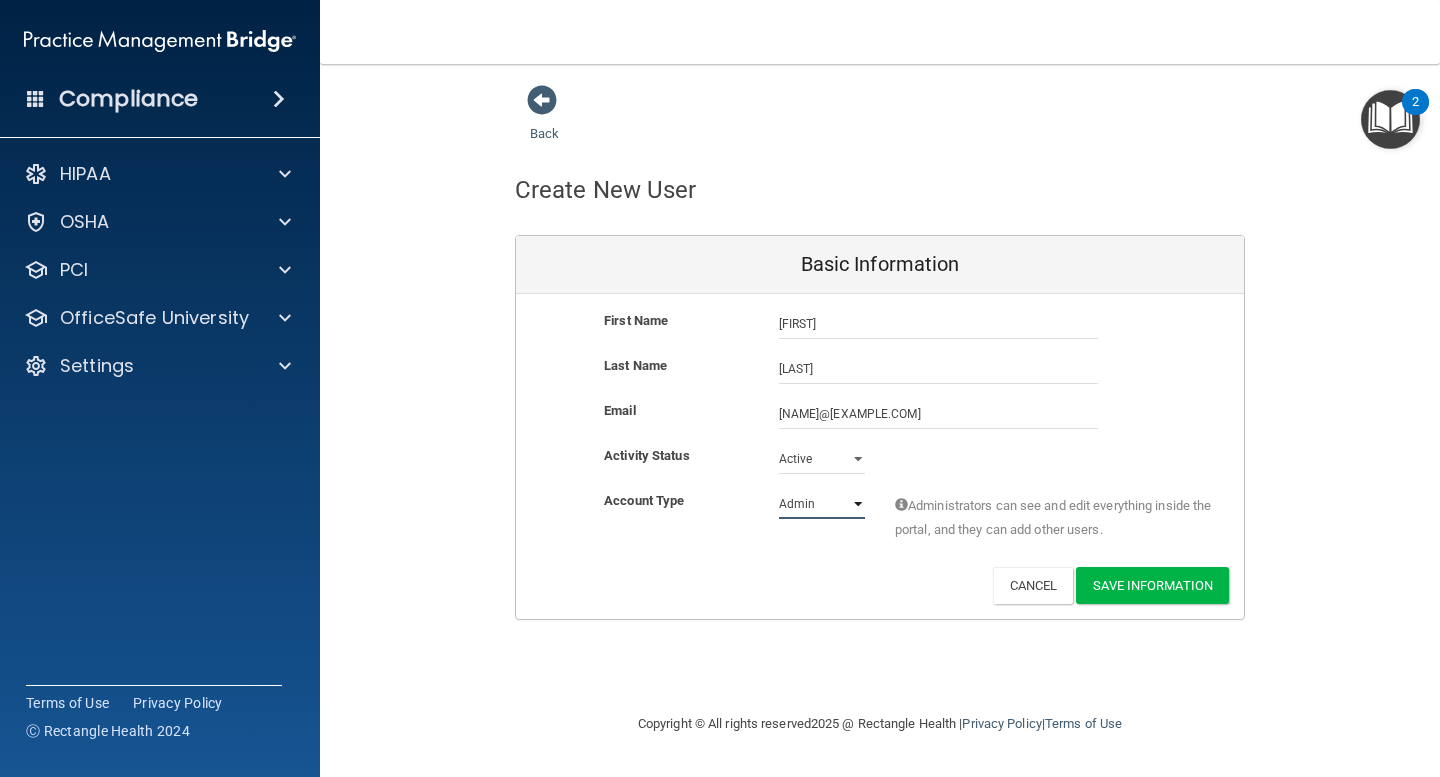 click on "Admin  Member" at bounding box center (822, 504) 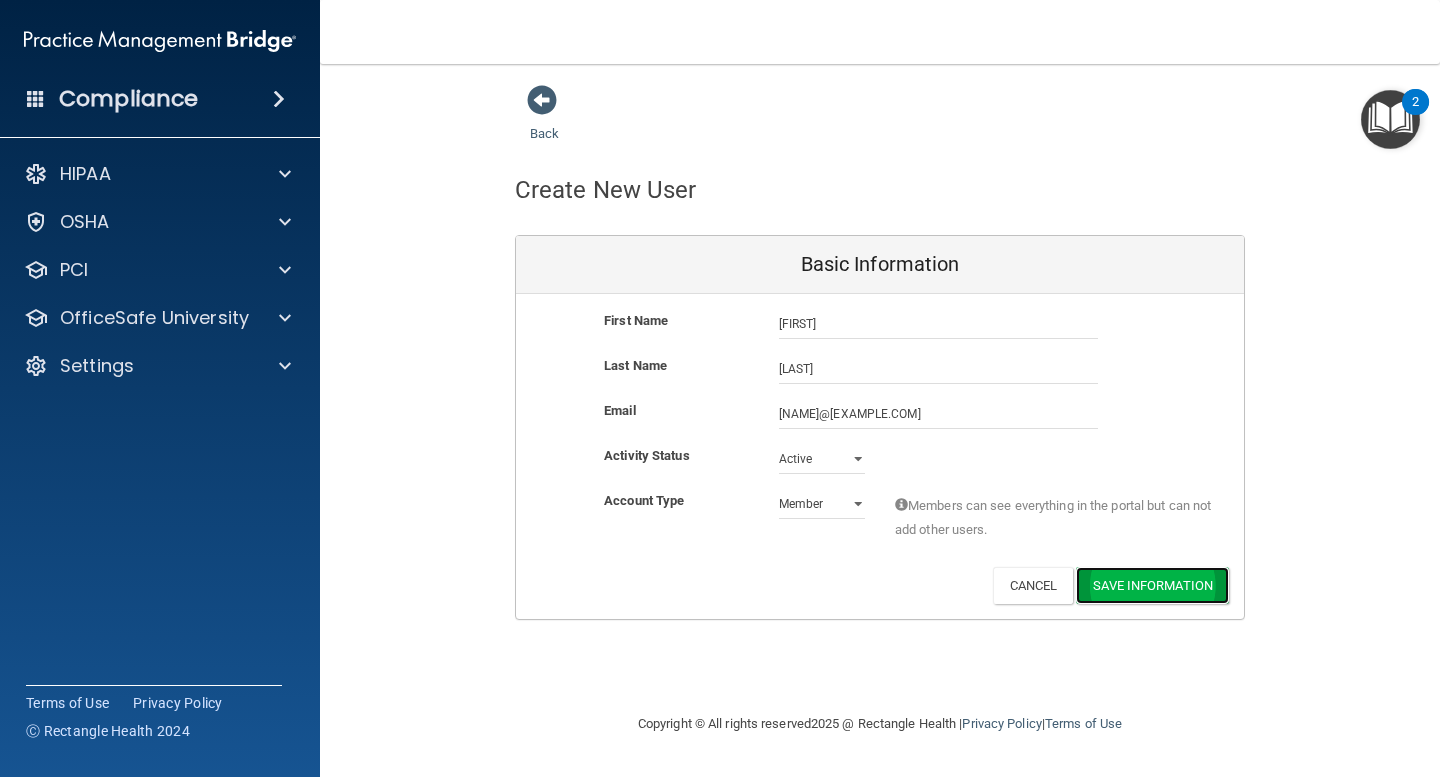 click on "Save Information" at bounding box center (1152, 585) 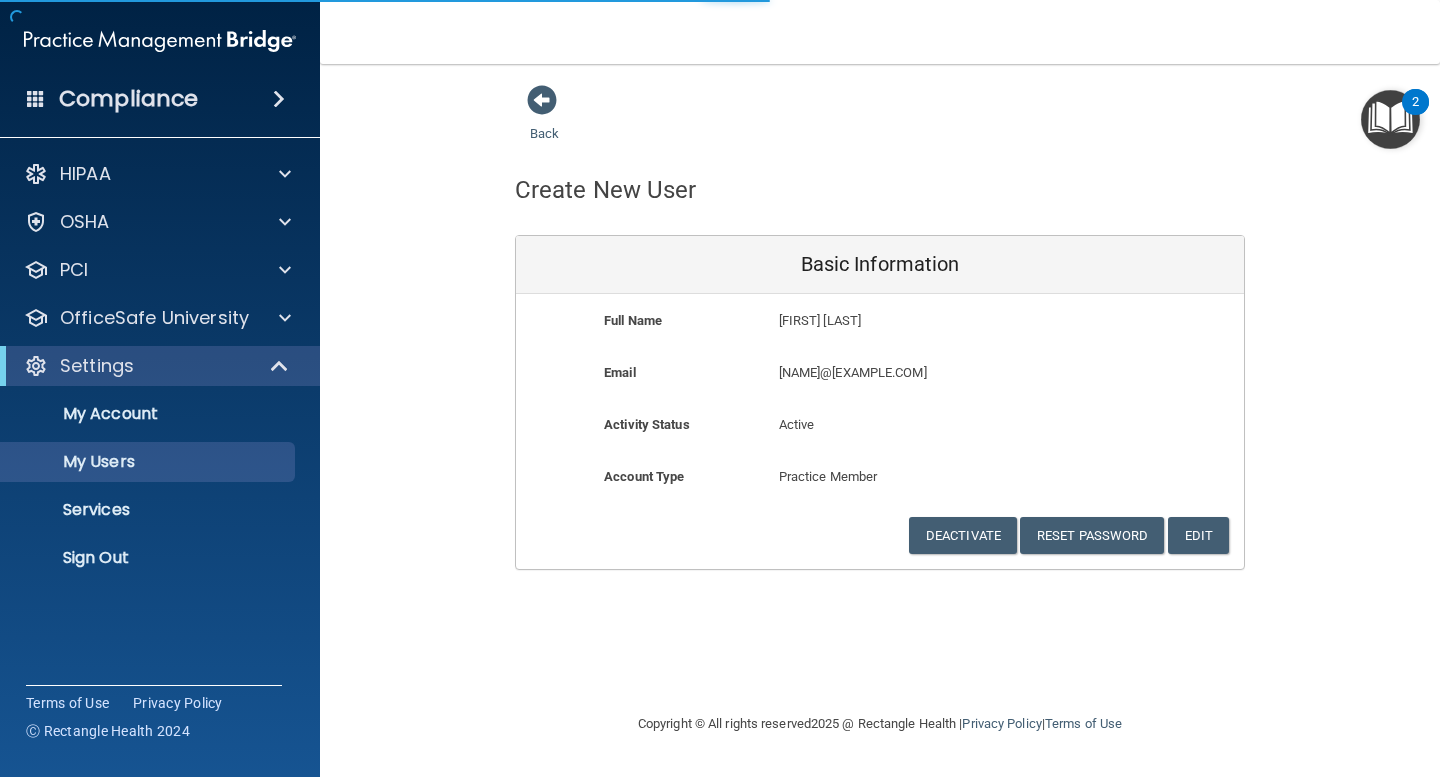 select on "20" 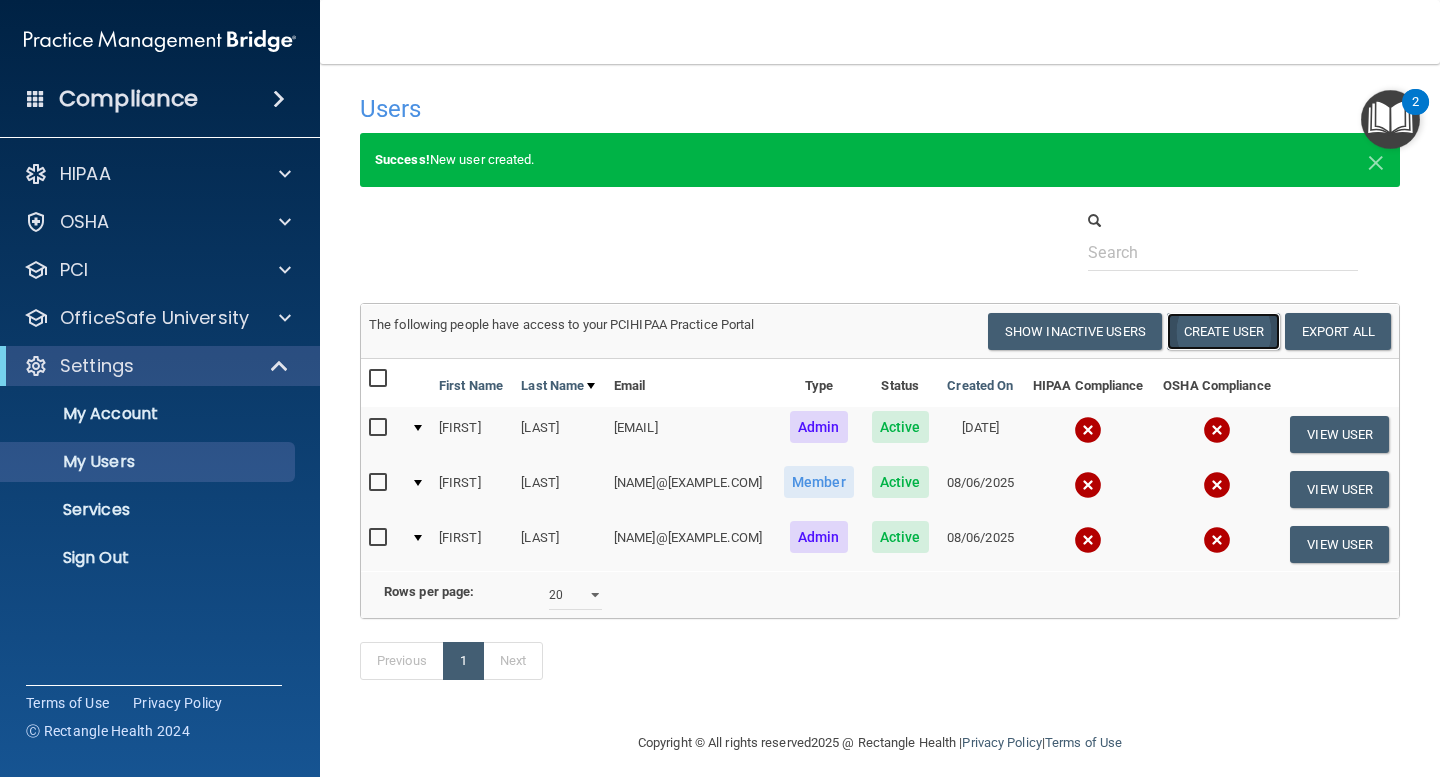 click on "Create User" at bounding box center (1223, 331) 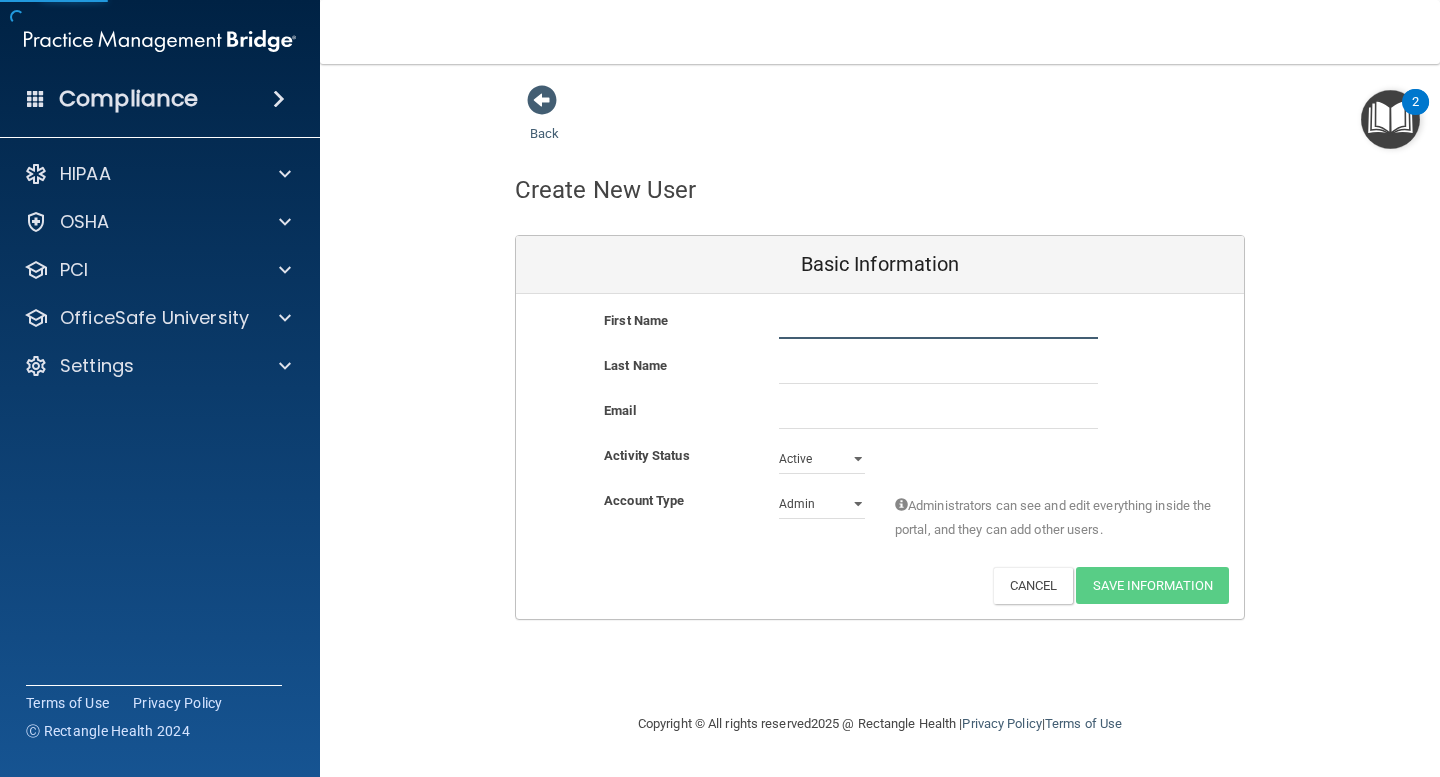 click at bounding box center (938, 324) 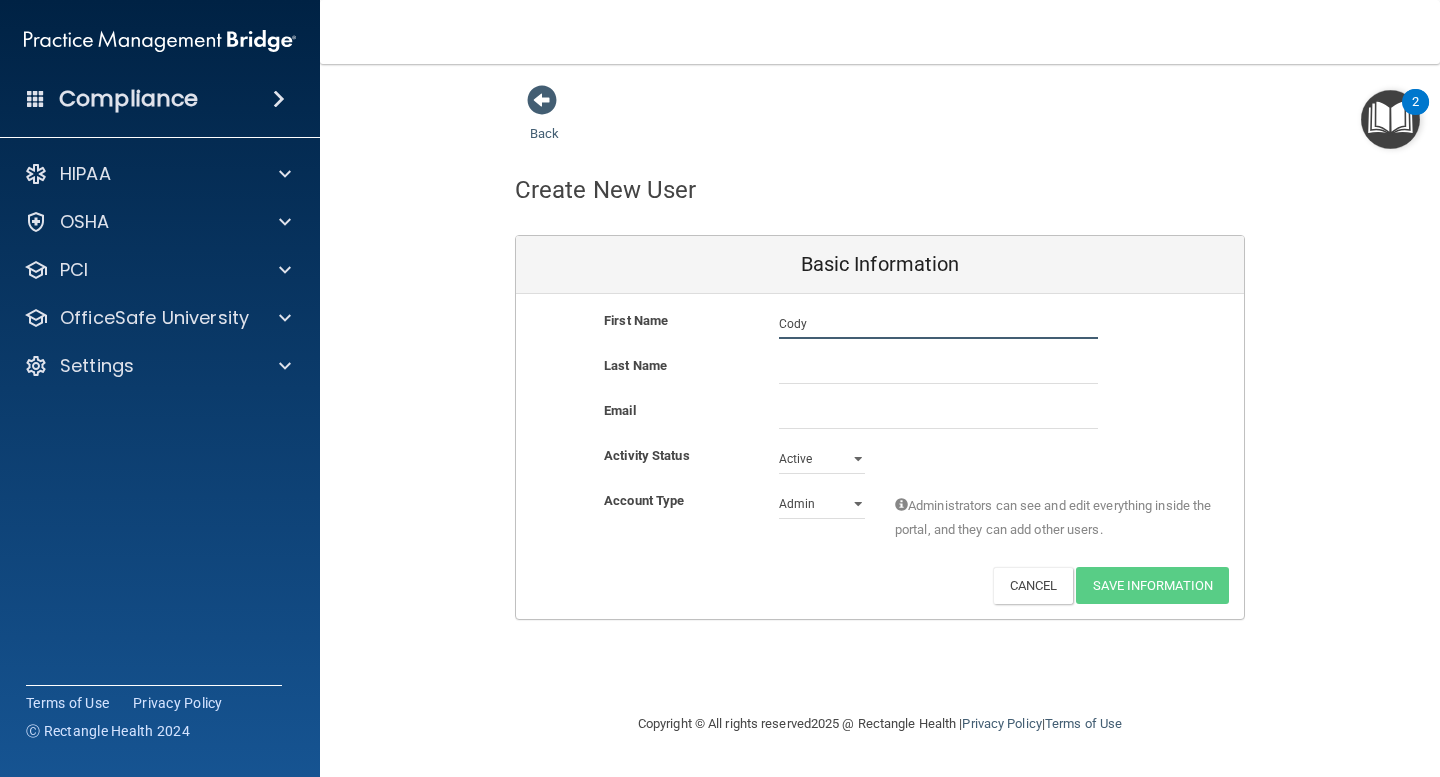 type on "Cody" 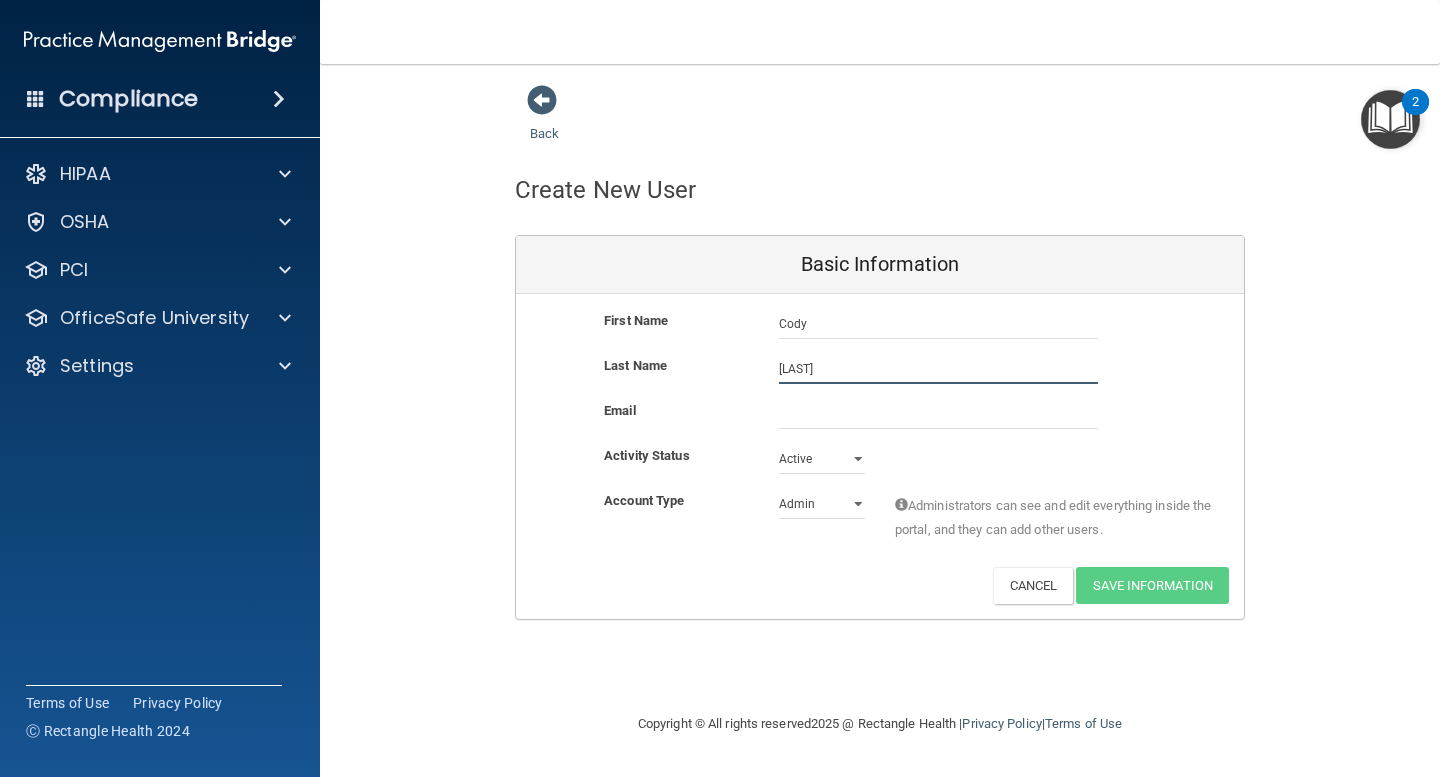 type on "Chancellor" 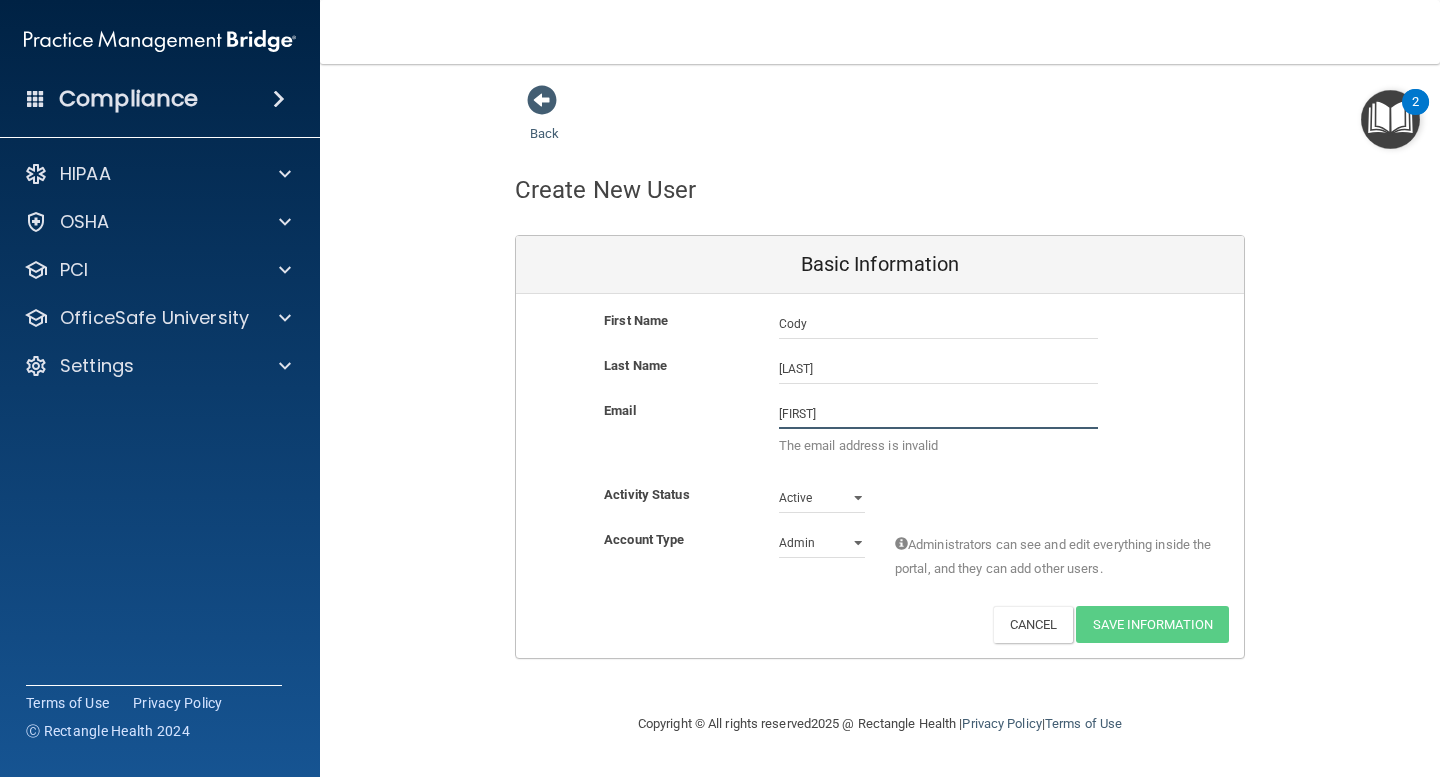 type on "cody@risehealthwy.com" 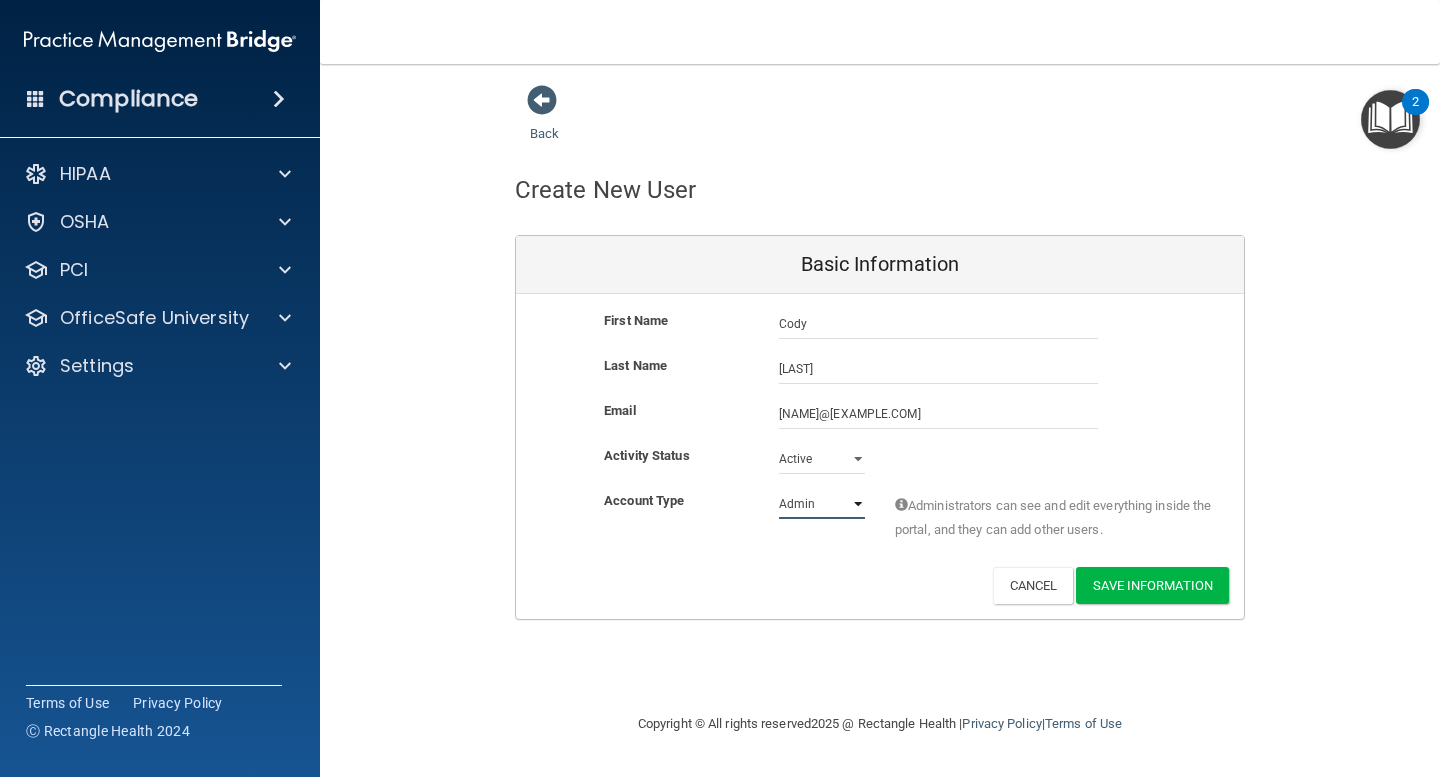 click on "Admin  Member" at bounding box center [822, 504] 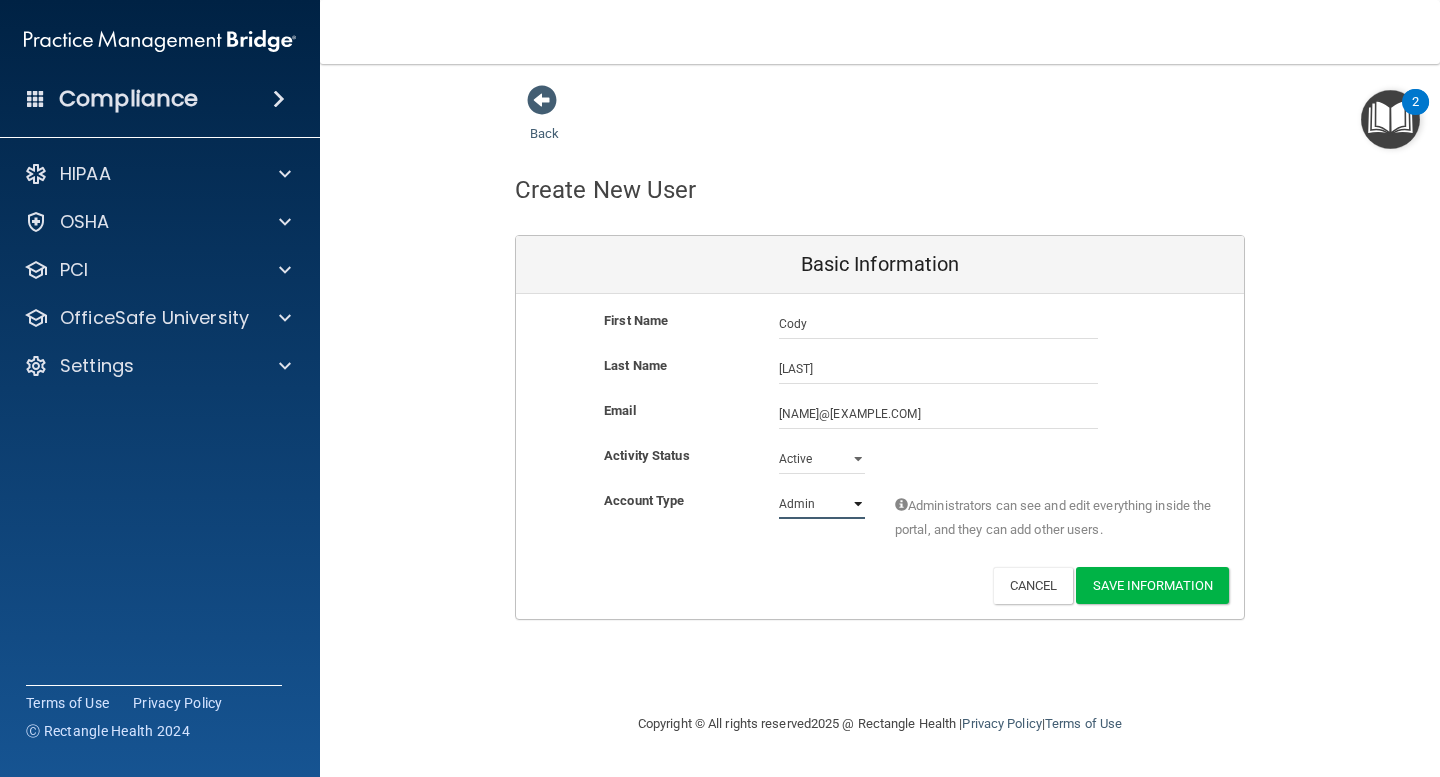 select on "practice_member" 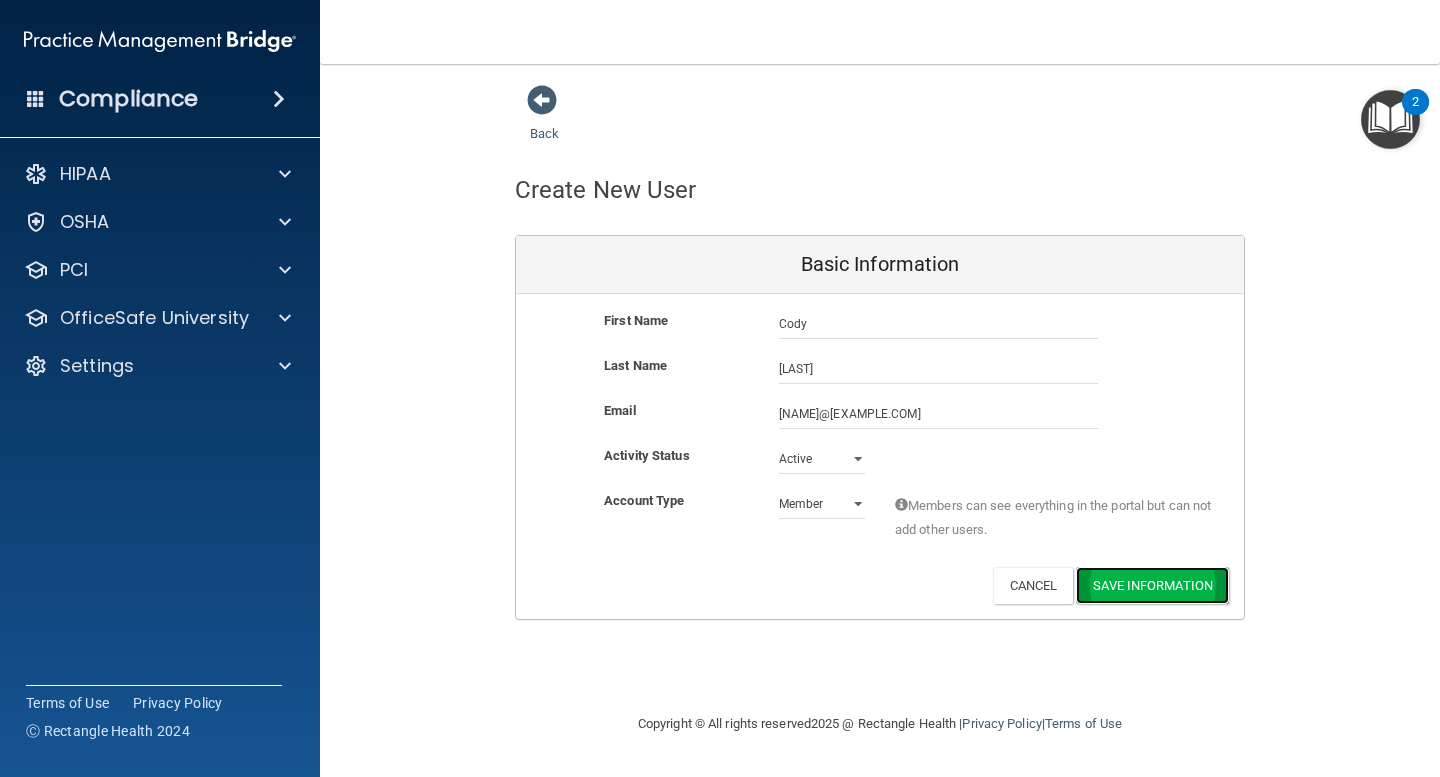 click on "Save Information" at bounding box center [1152, 585] 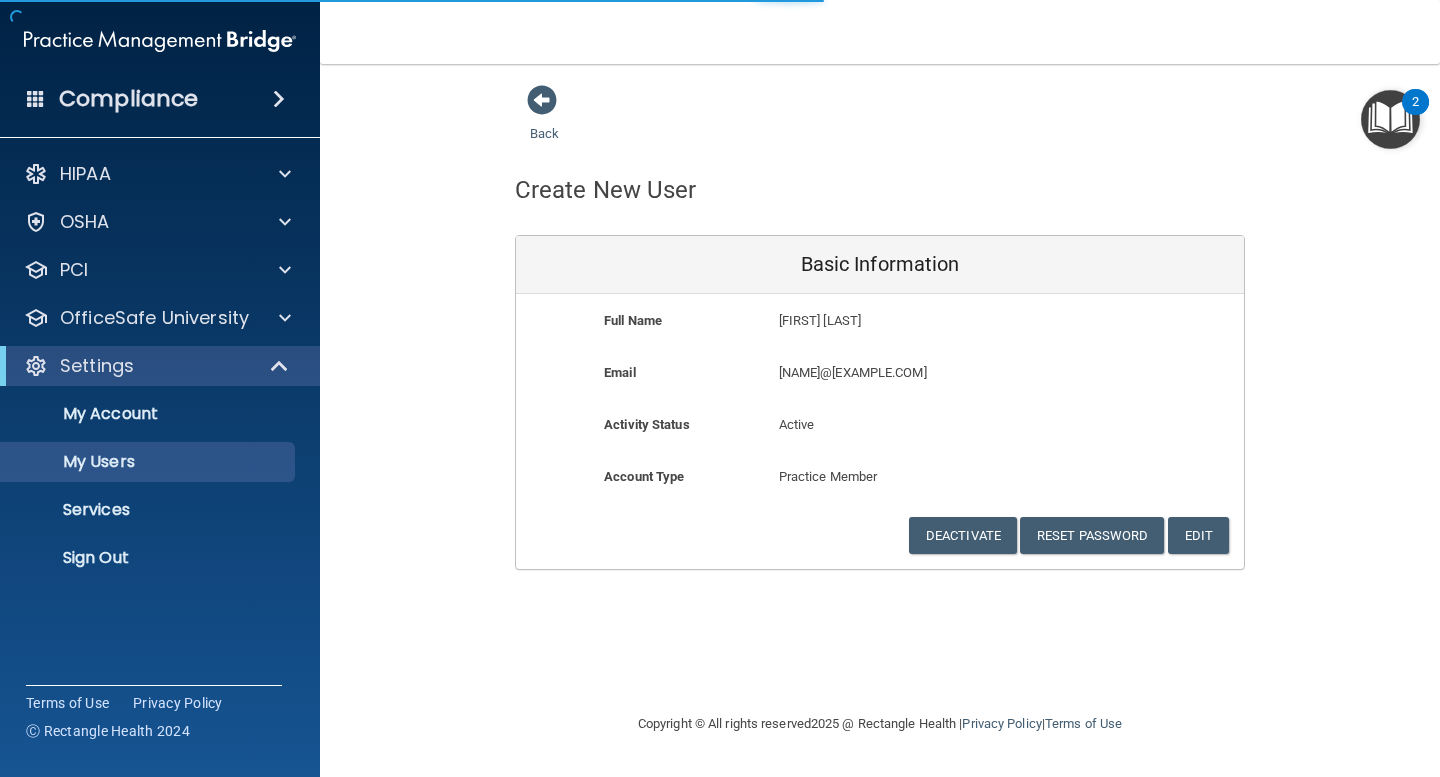 select on "20" 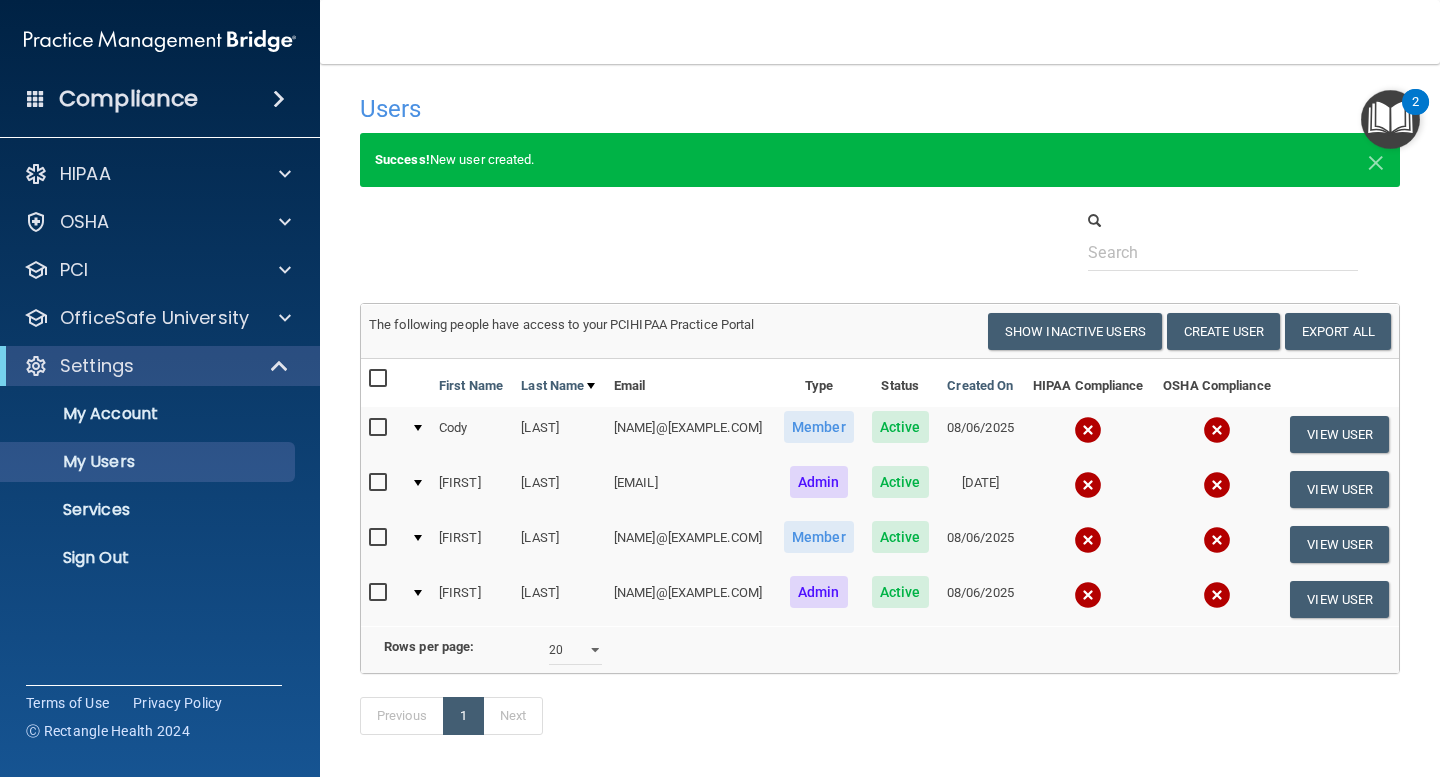 click at bounding box center (880, 240) 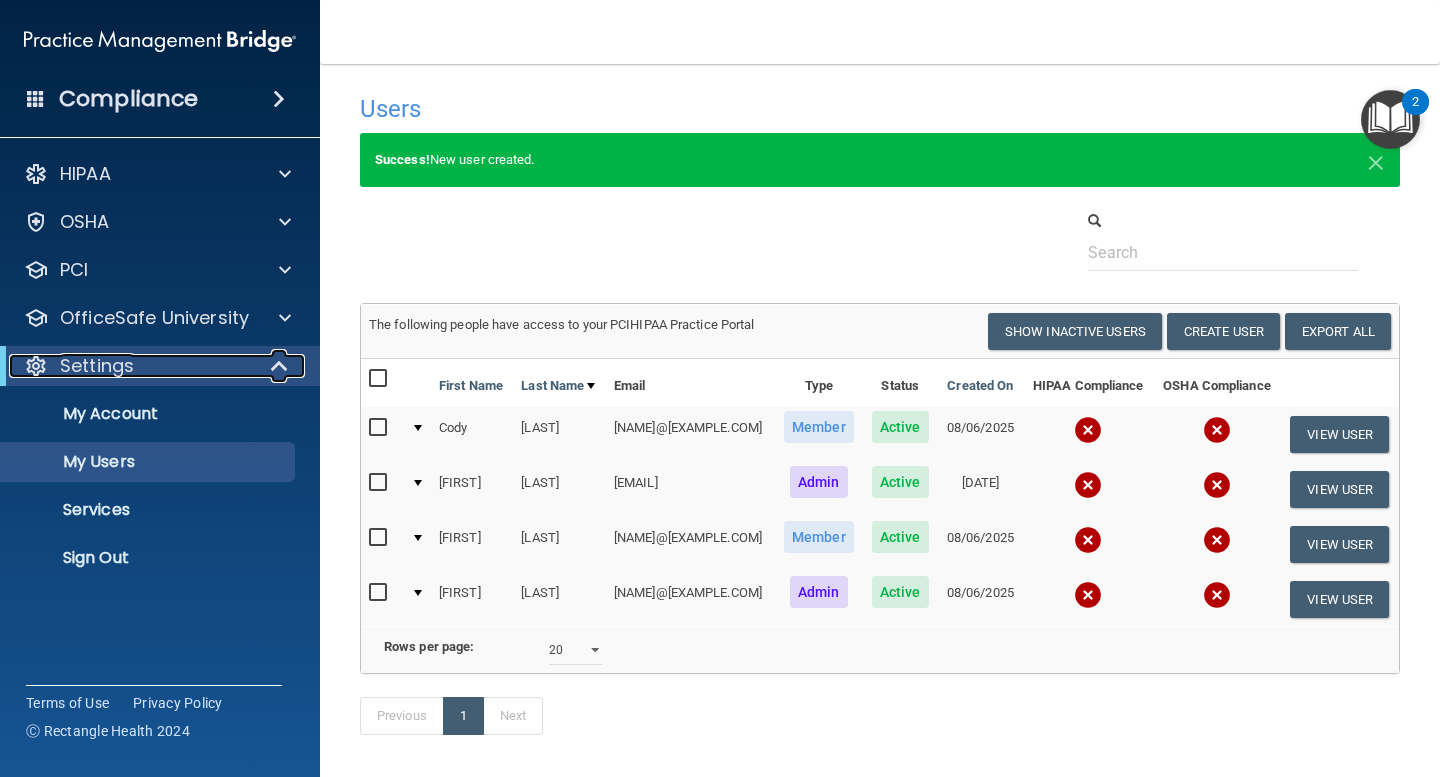 click at bounding box center (280, 366) 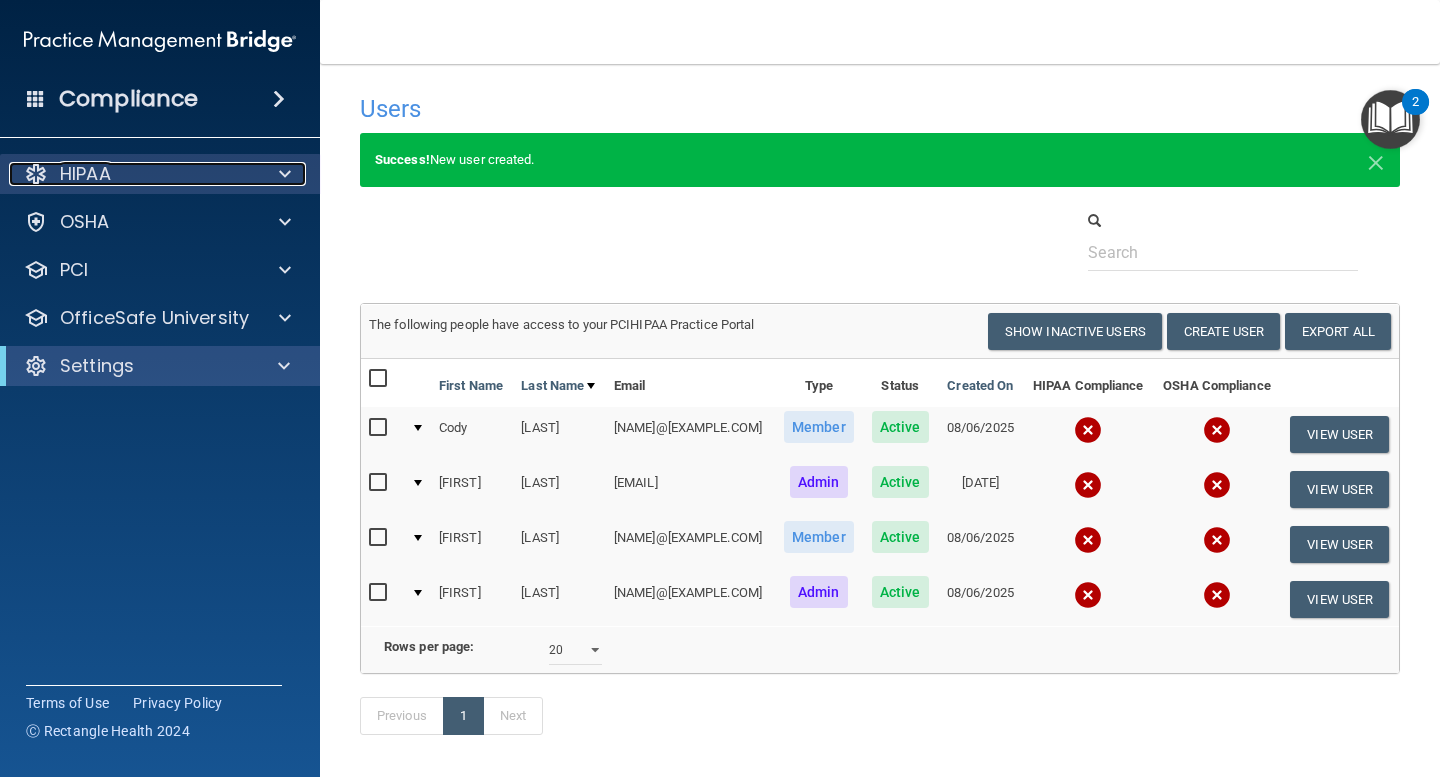 click at bounding box center [282, 174] 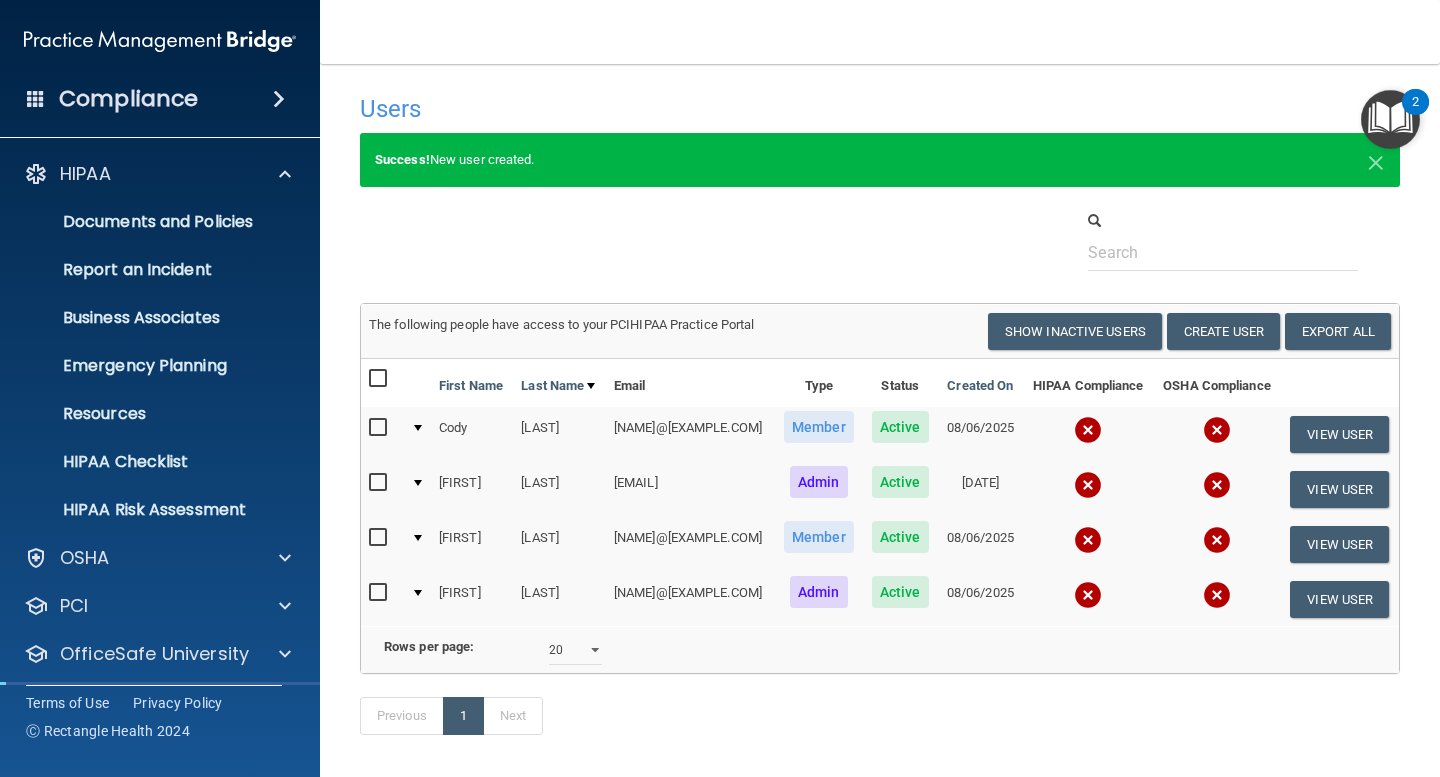 click at bounding box center [279, 99] 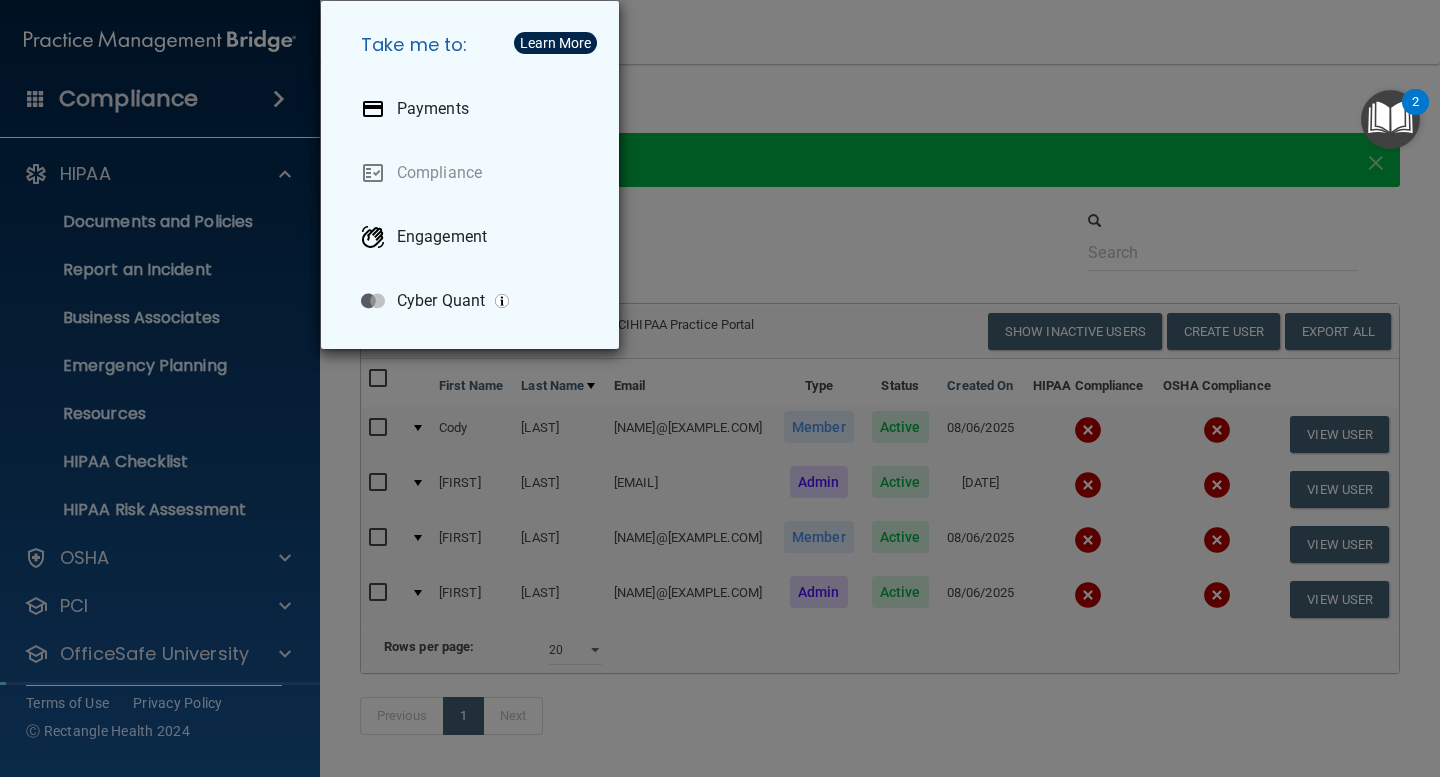 click on "Take me to:             Payments                   Compliance                     Engagement                     Cyber Quant" at bounding box center (720, 388) 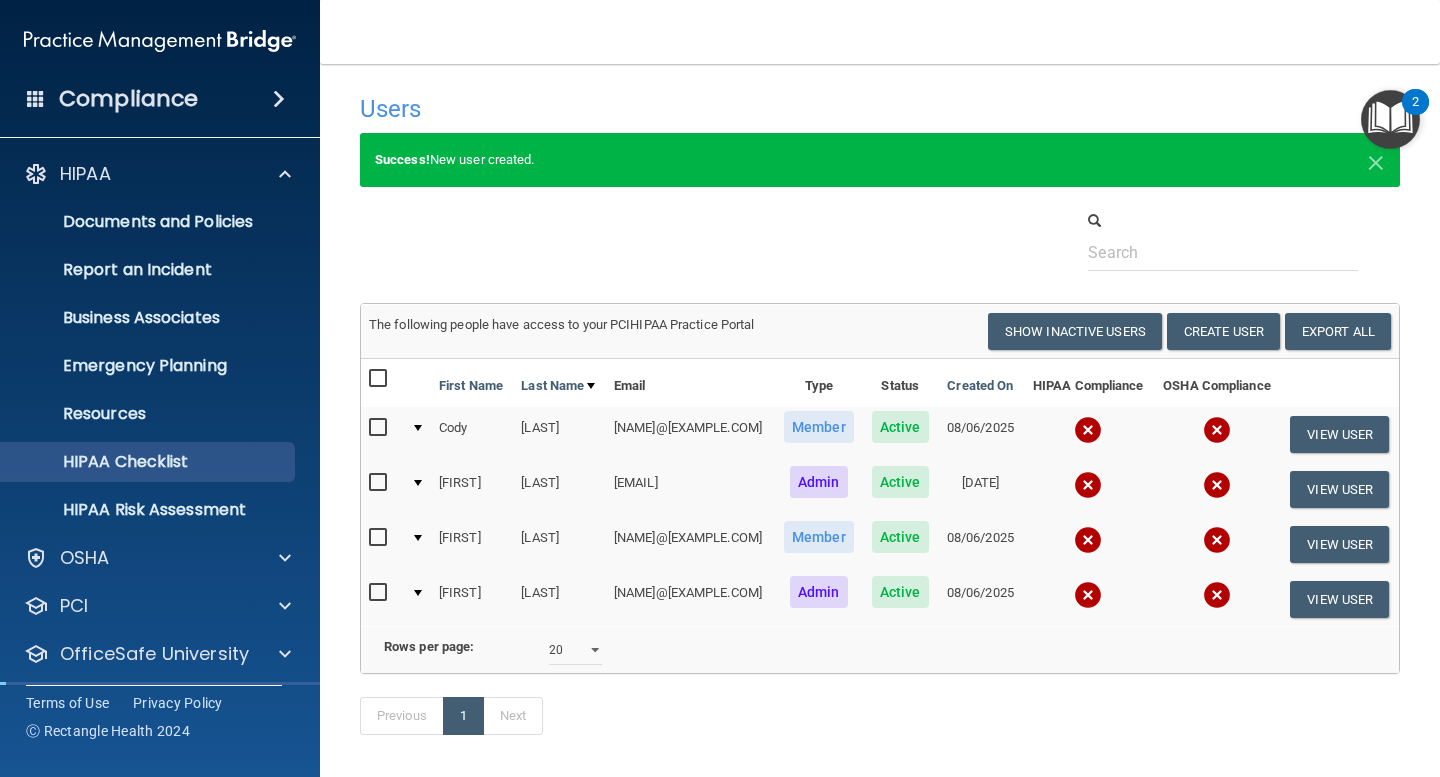 scroll, scrollTop: 53, scrollLeft: 0, axis: vertical 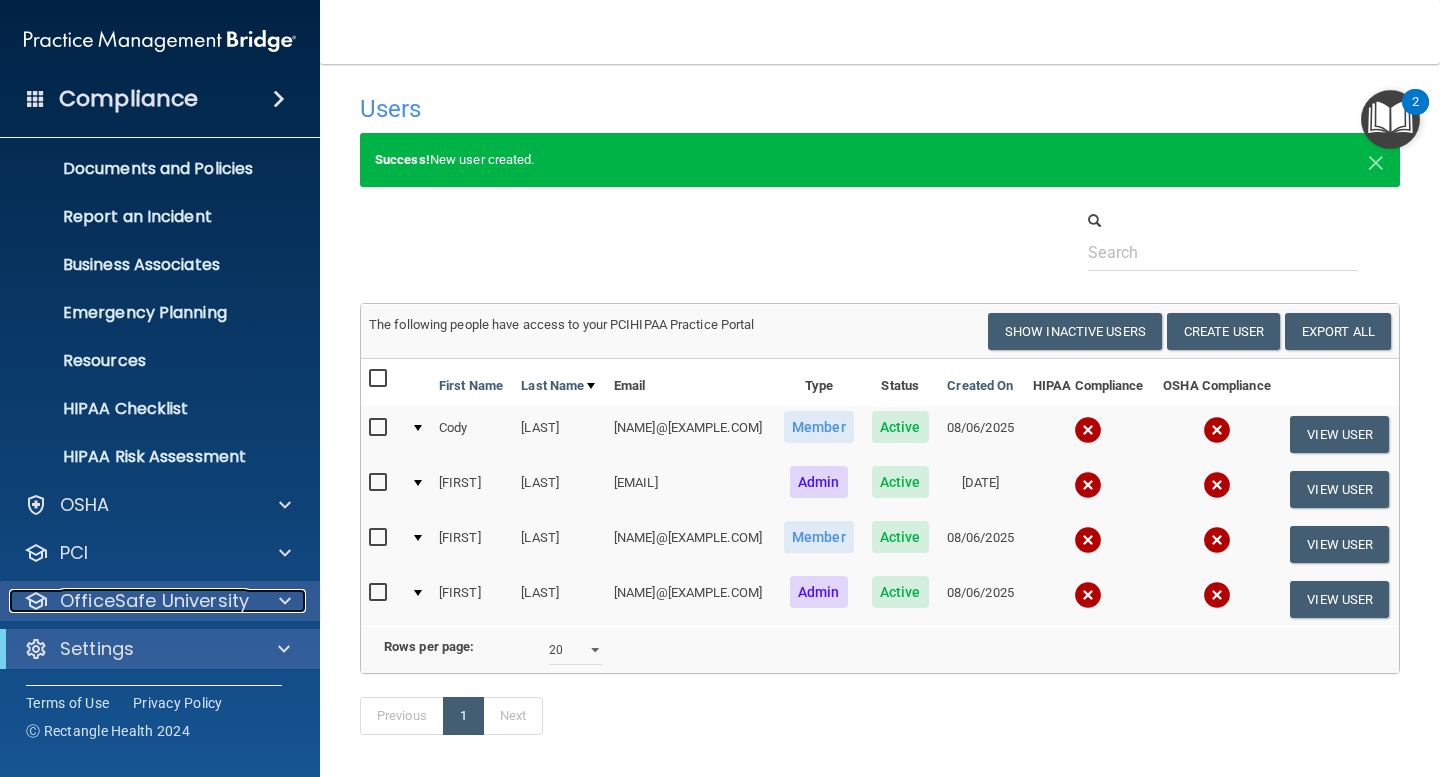 click at bounding box center [282, 601] 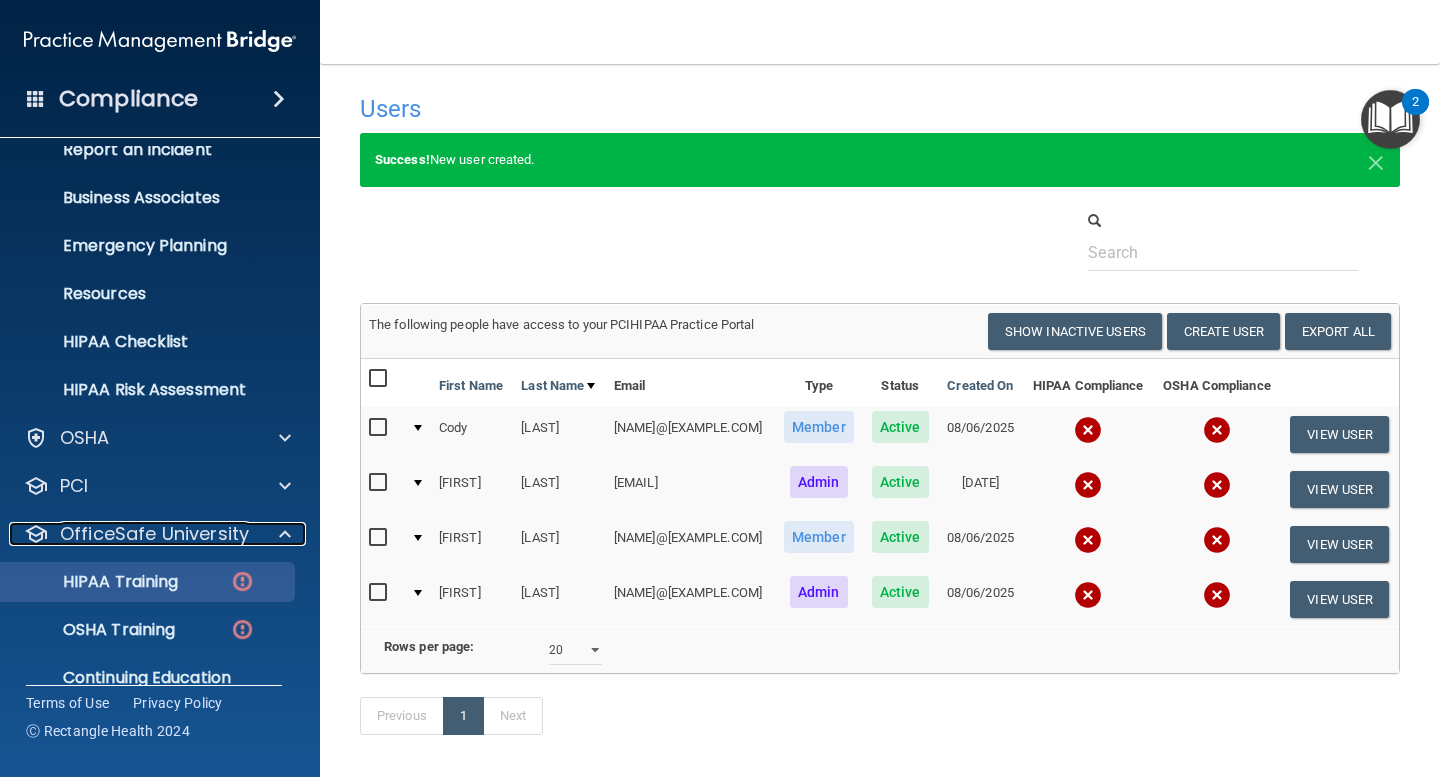 scroll, scrollTop: 196, scrollLeft: 0, axis: vertical 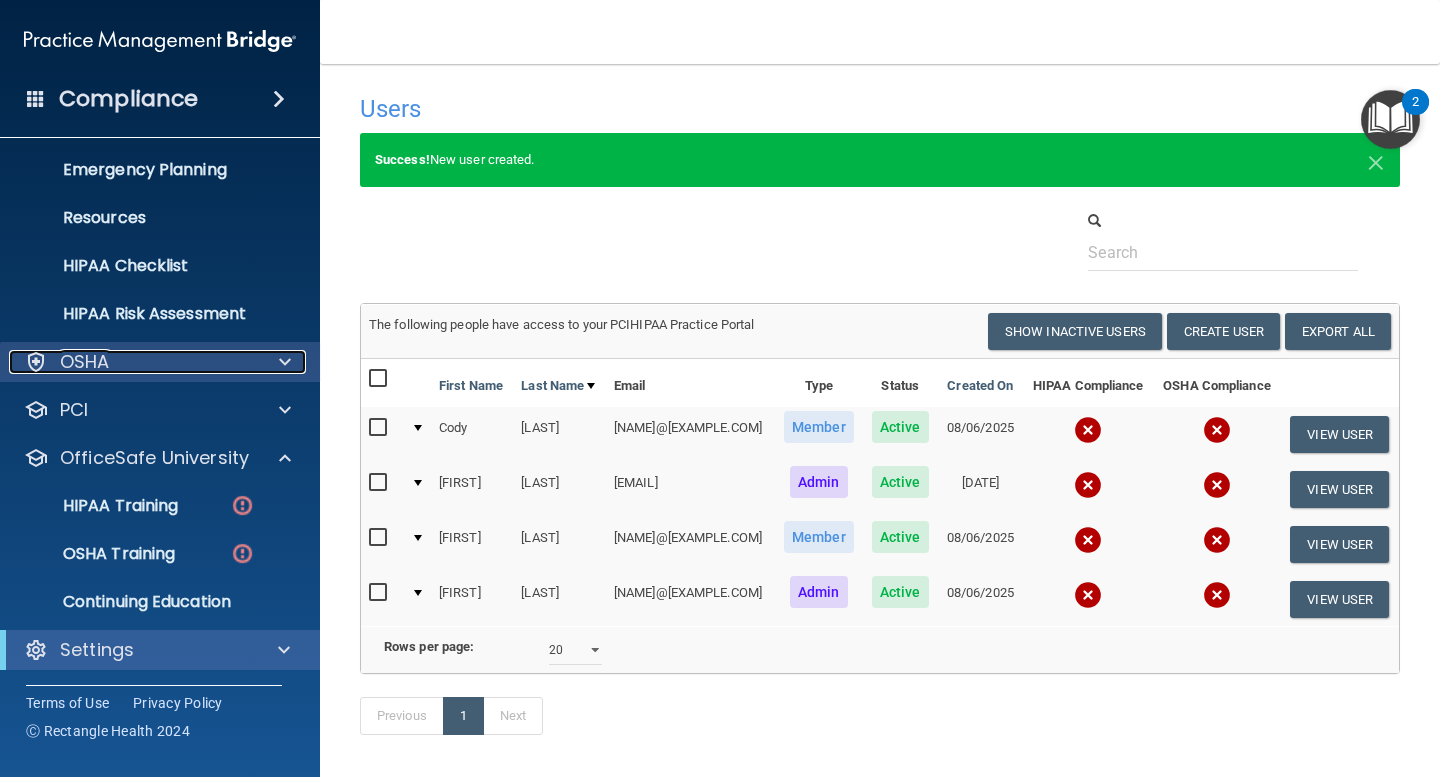 click at bounding box center (282, 362) 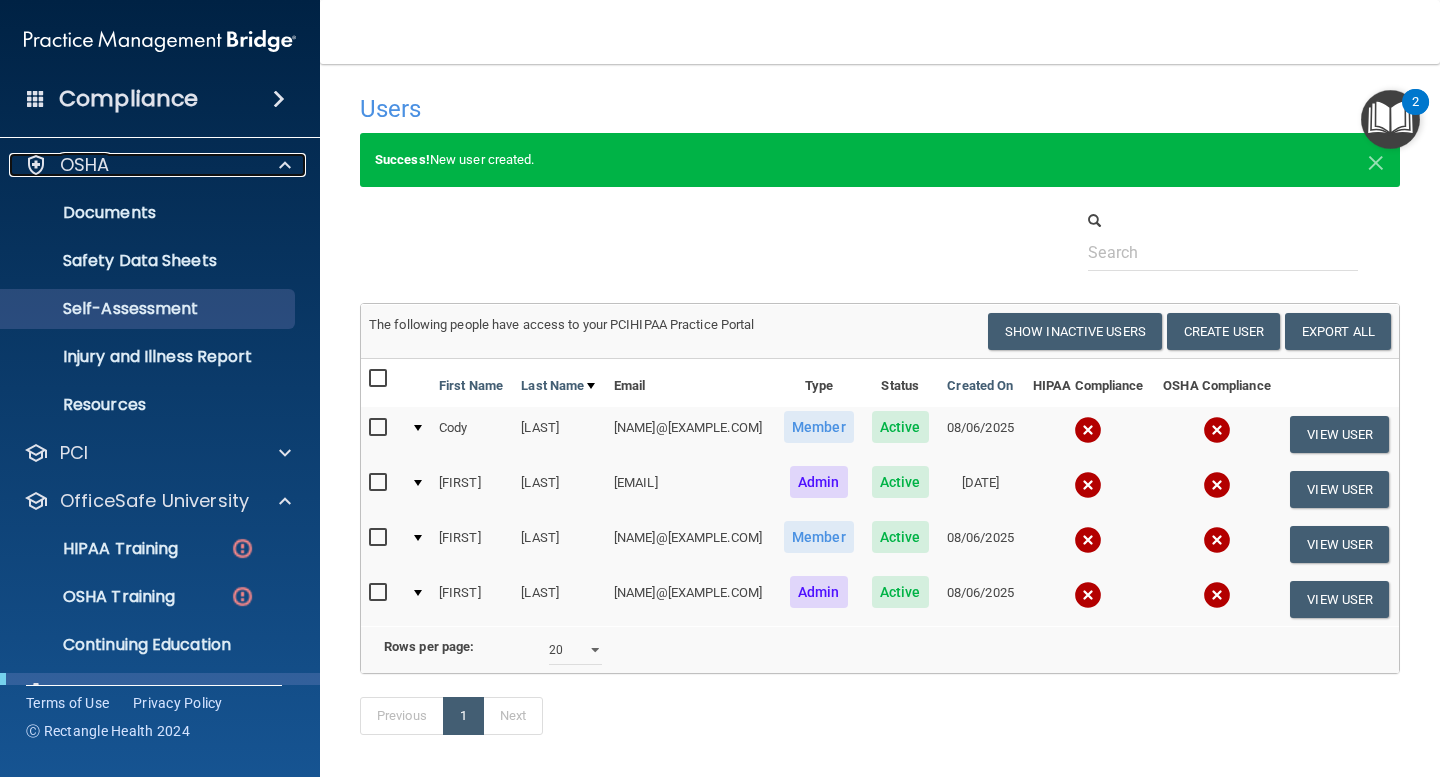 scroll, scrollTop: 436, scrollLeft: 0, axis: vertical 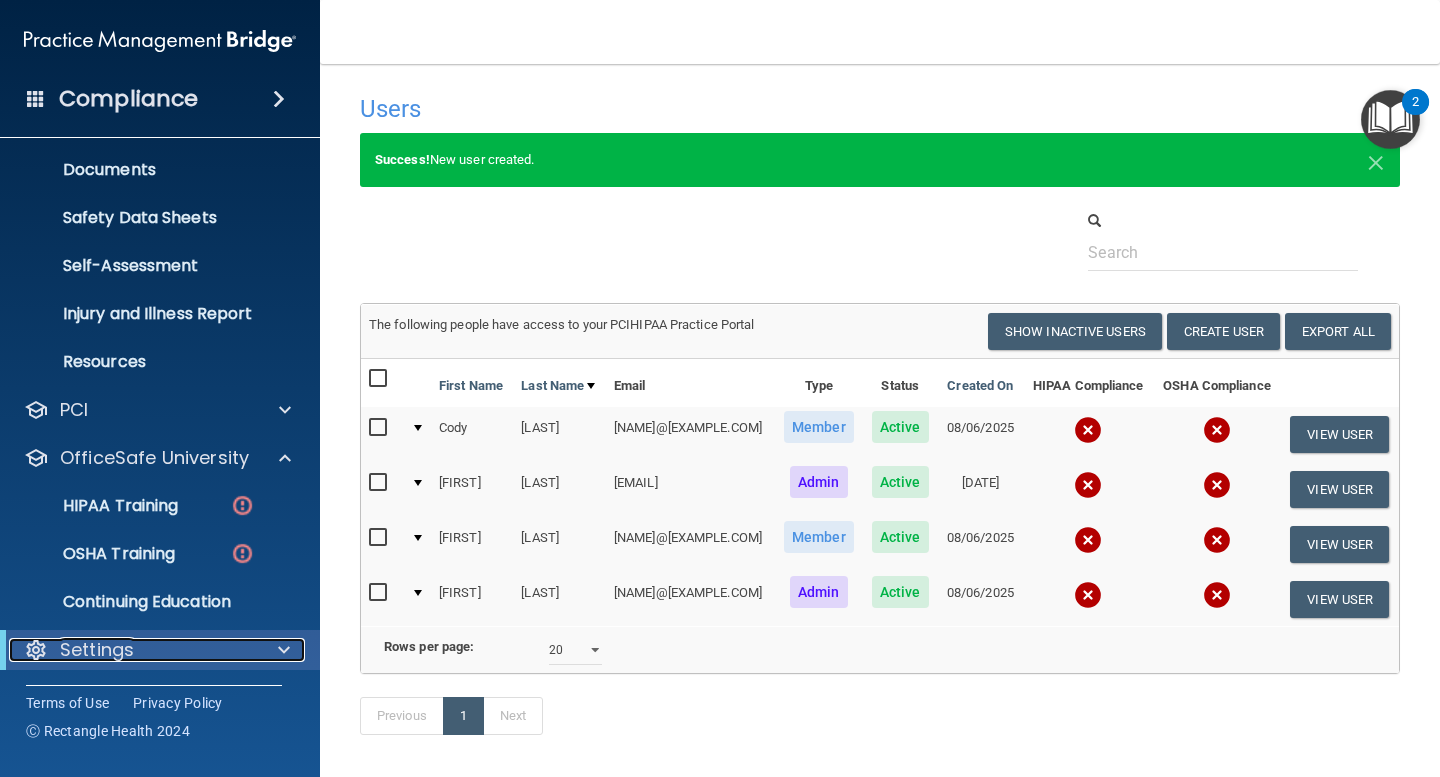 click at bounding box center (284, 650) 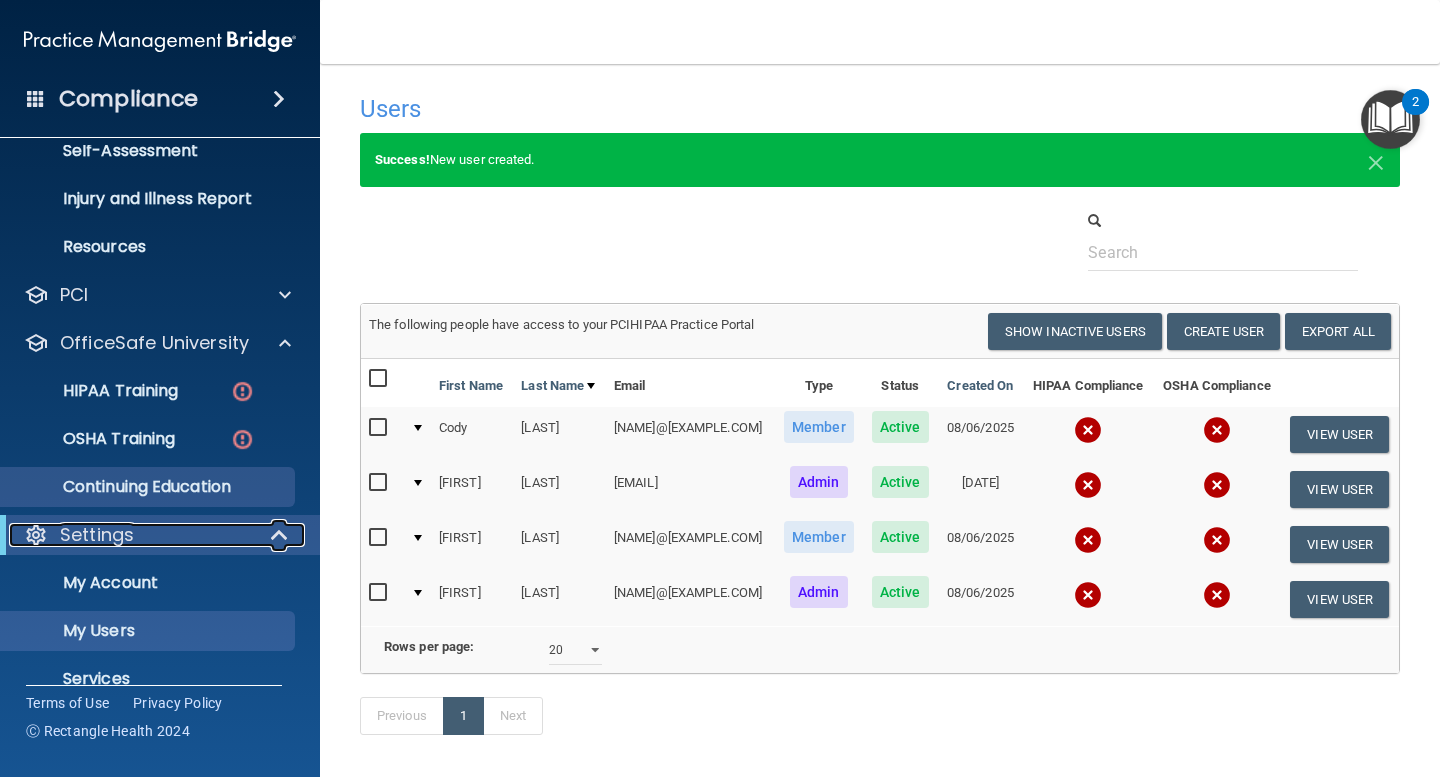 scroll, scrollTop: 628, scrollLeft: 0, axis: vertical 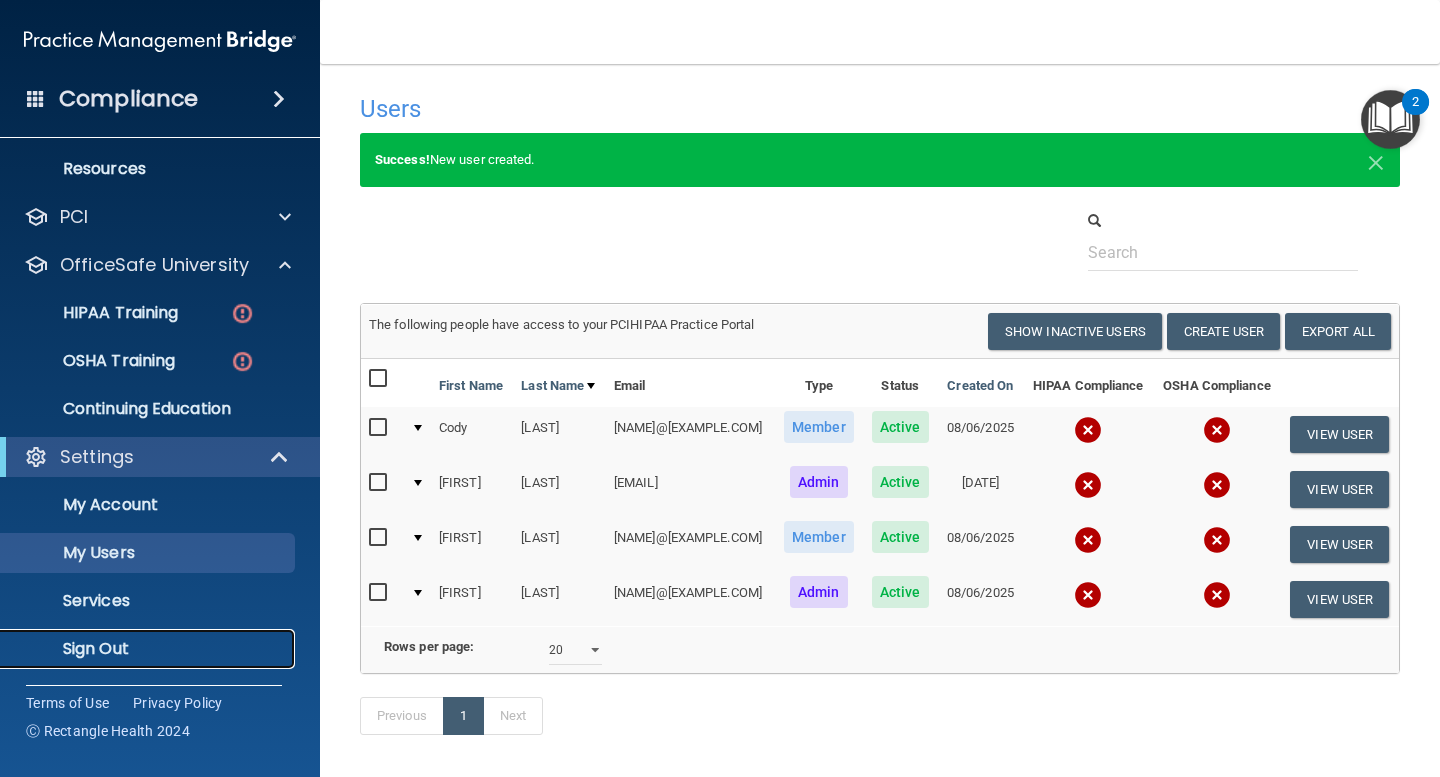 click on "Sign Out" at bounding box center [149, 649] 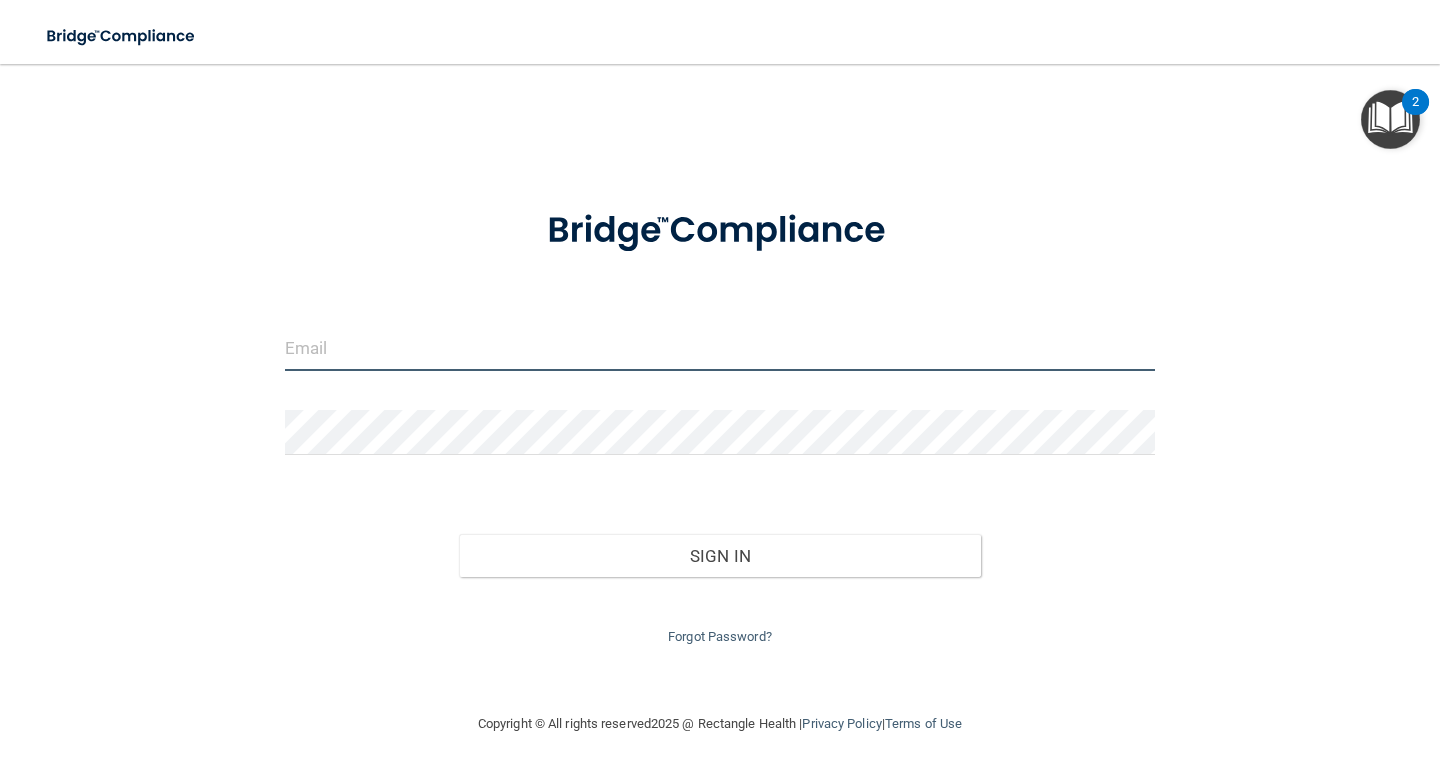 type on "admin@example.com" 